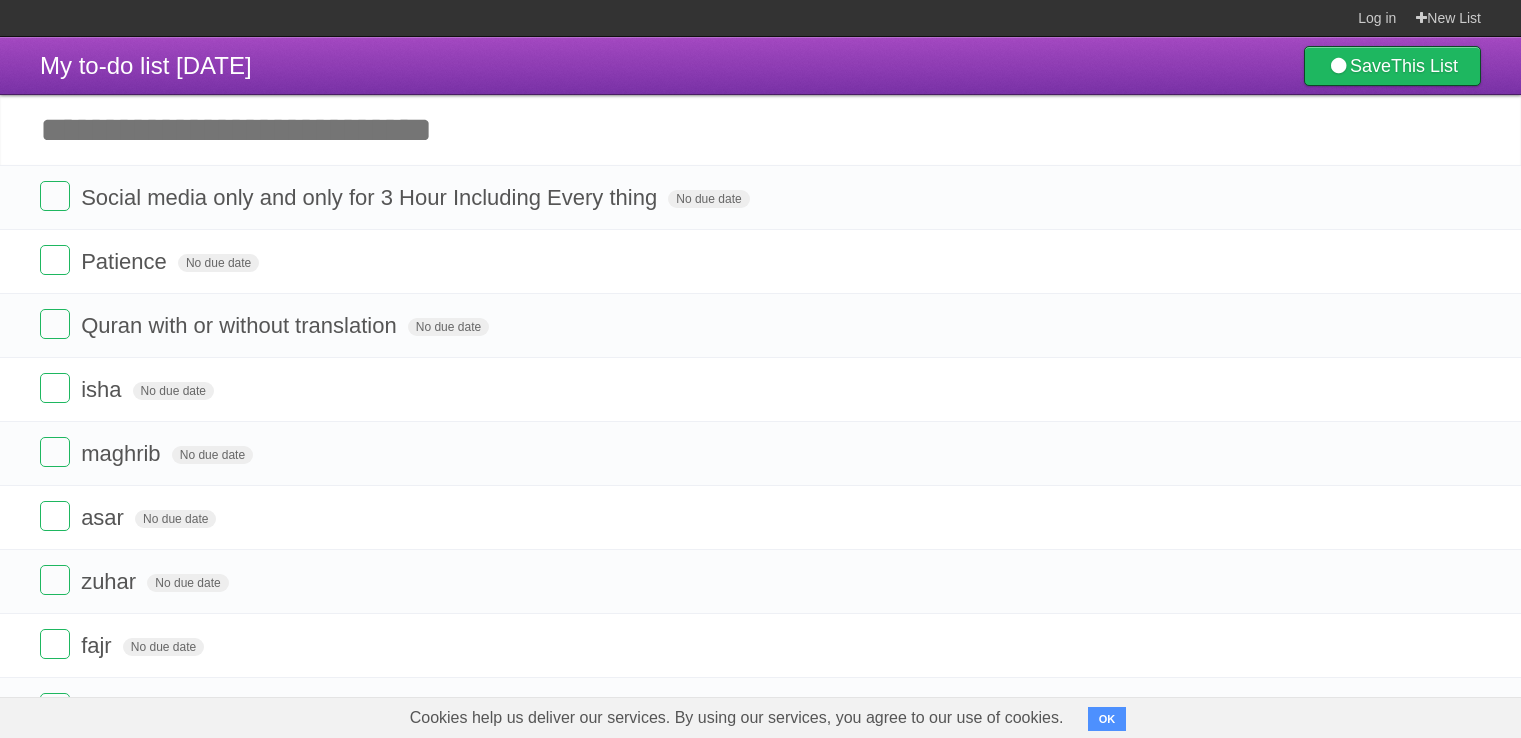 click on "Social media only and only for 3 Hour Including Every thing" at bounding box center [371, 197] 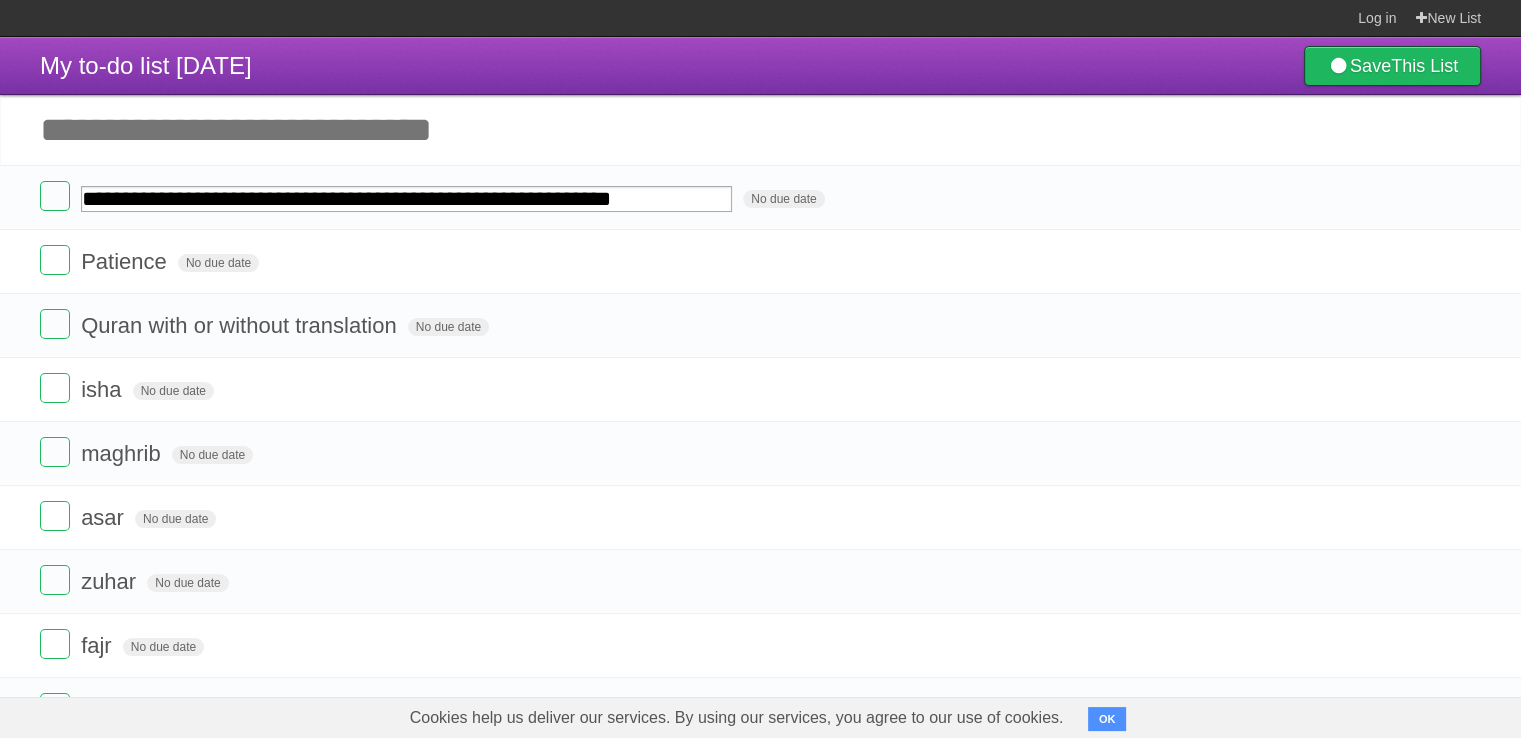 click on "**********" at bounding box center [406, 199] 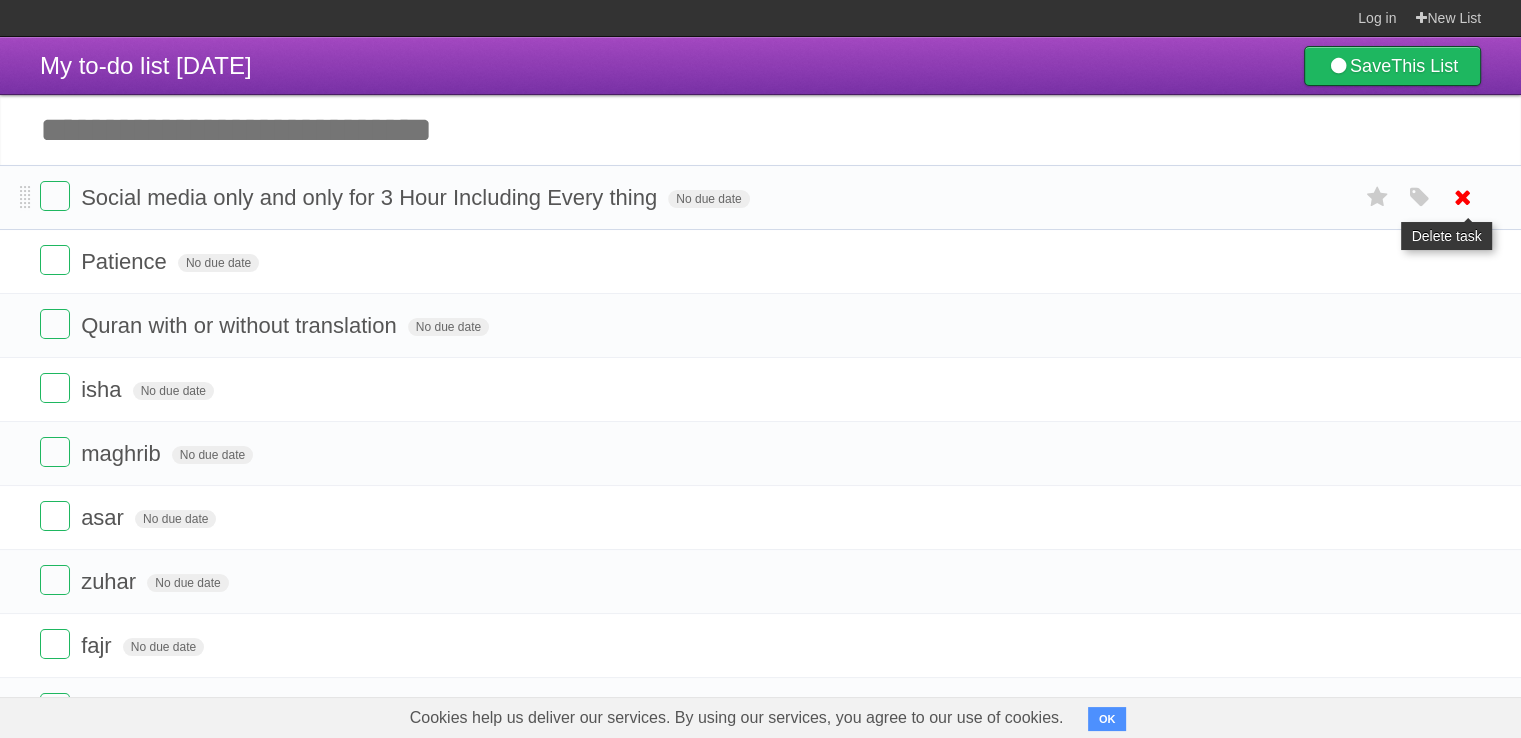 click at bounding box center [1463, 197] 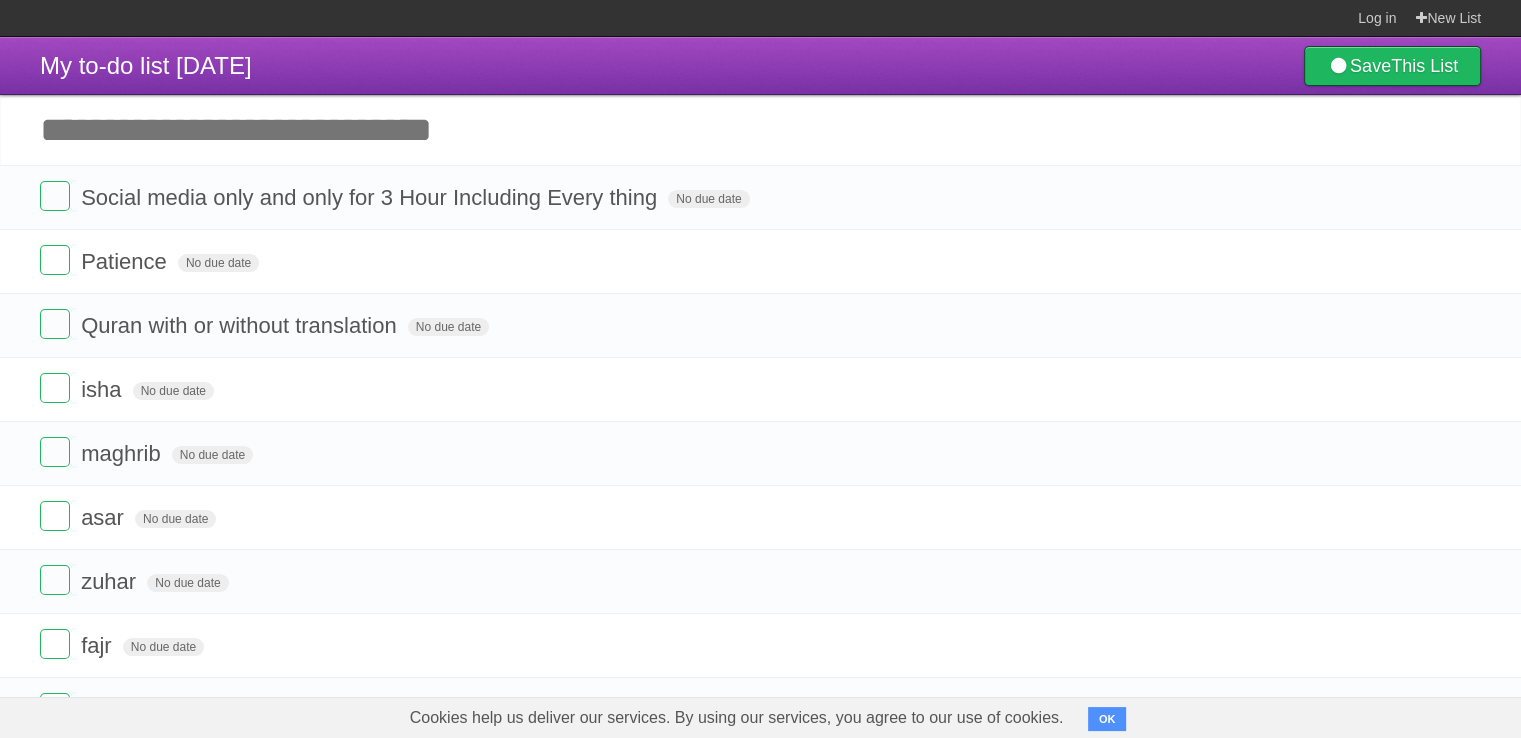 click on "Add another task" at bounding box center [760, 130] 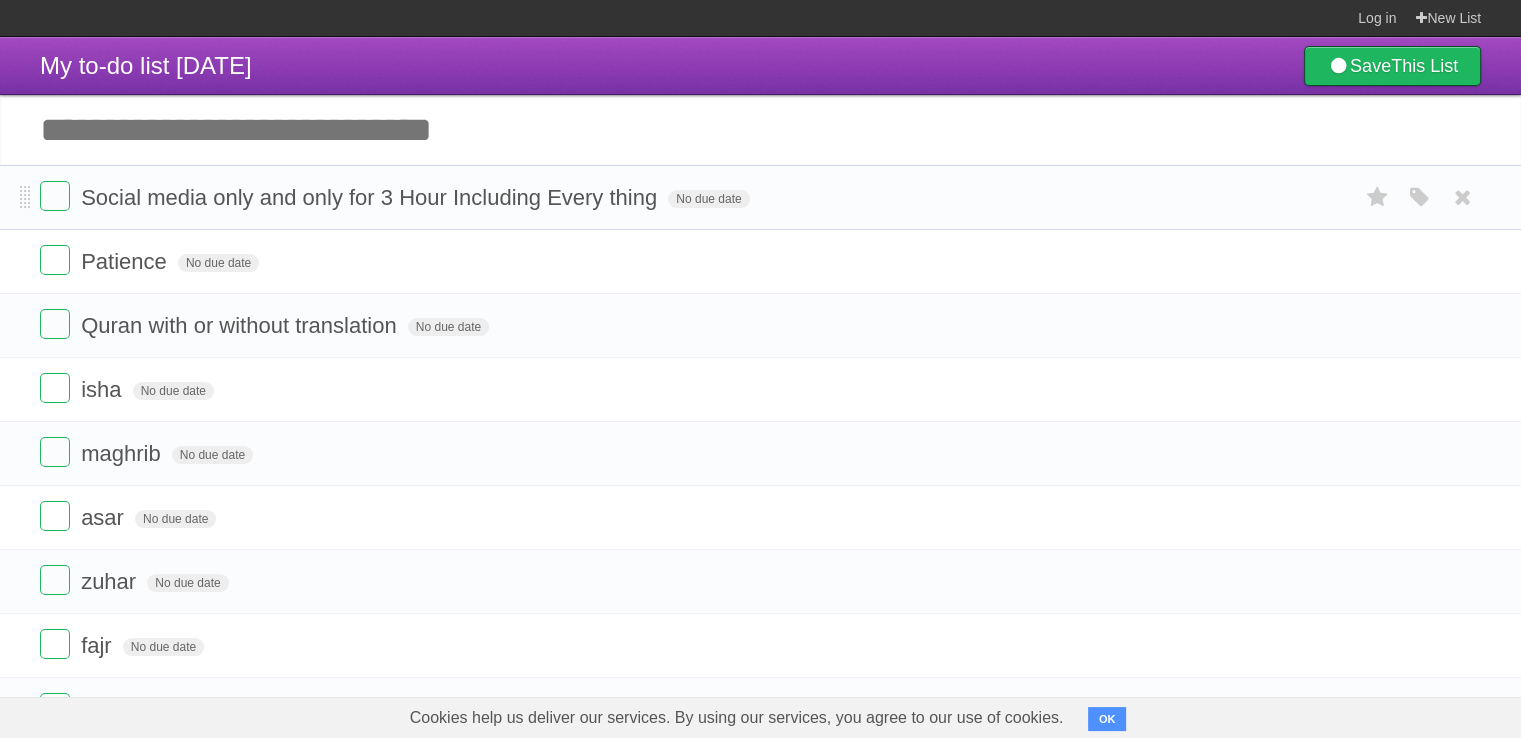 click on "Social media only and only for 3 Hour Including Every thing
No due date
White
Red
Blue
Green
Purple
Orange" at bounding box center (760, 197) 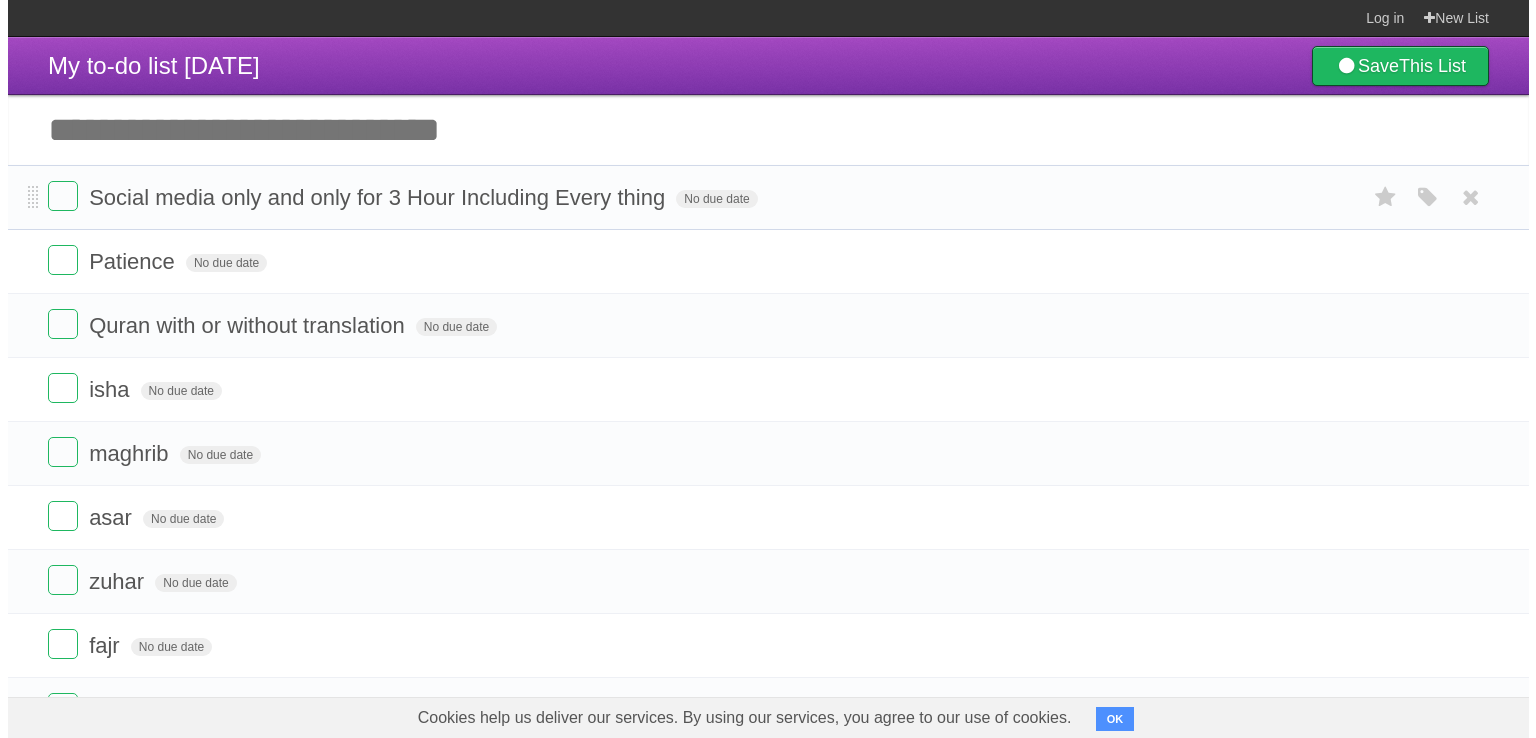 scroll, scrollTop: 0, scrollLeft: 0, axis: both 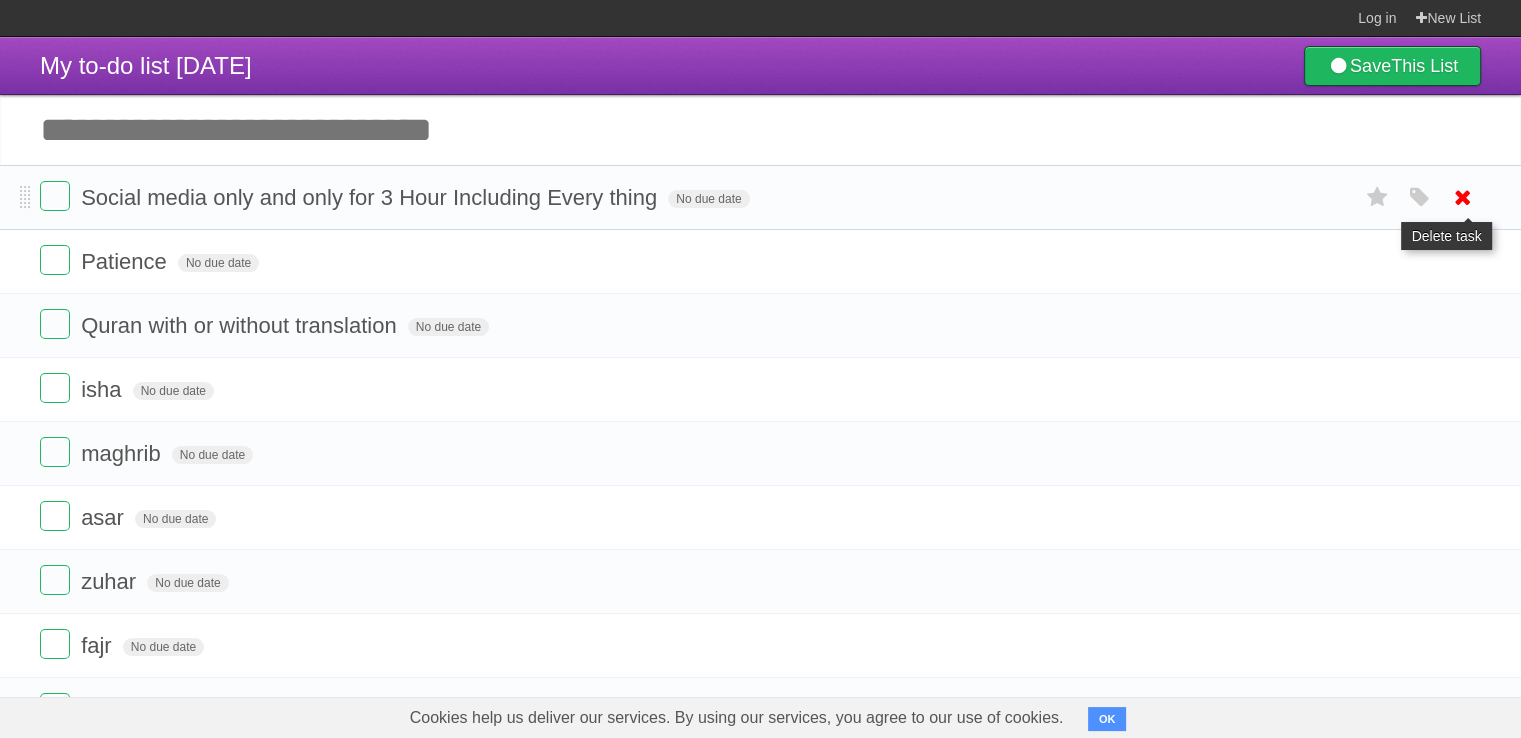 click at bounding box center (1463, 197) 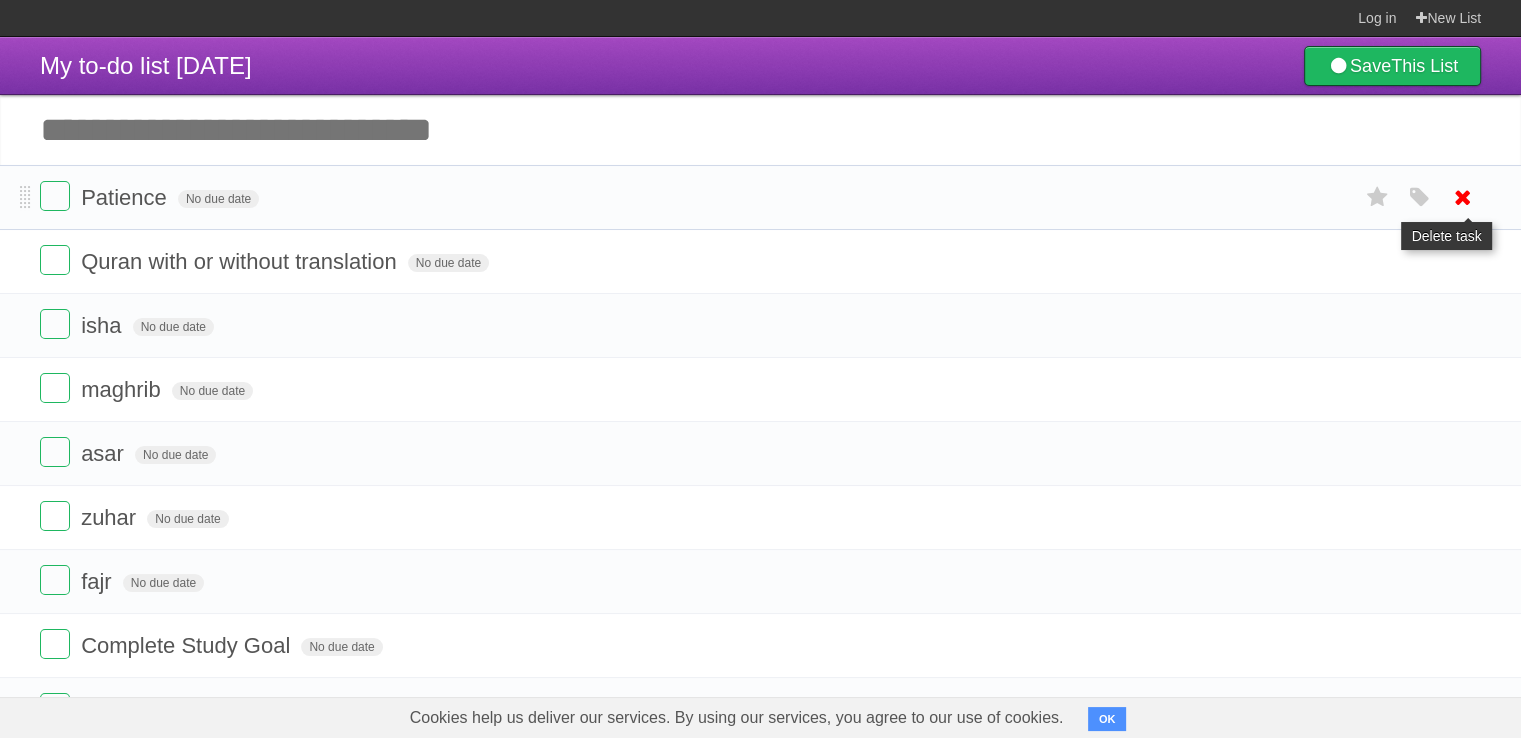 click at bounding box center (1463, 197) 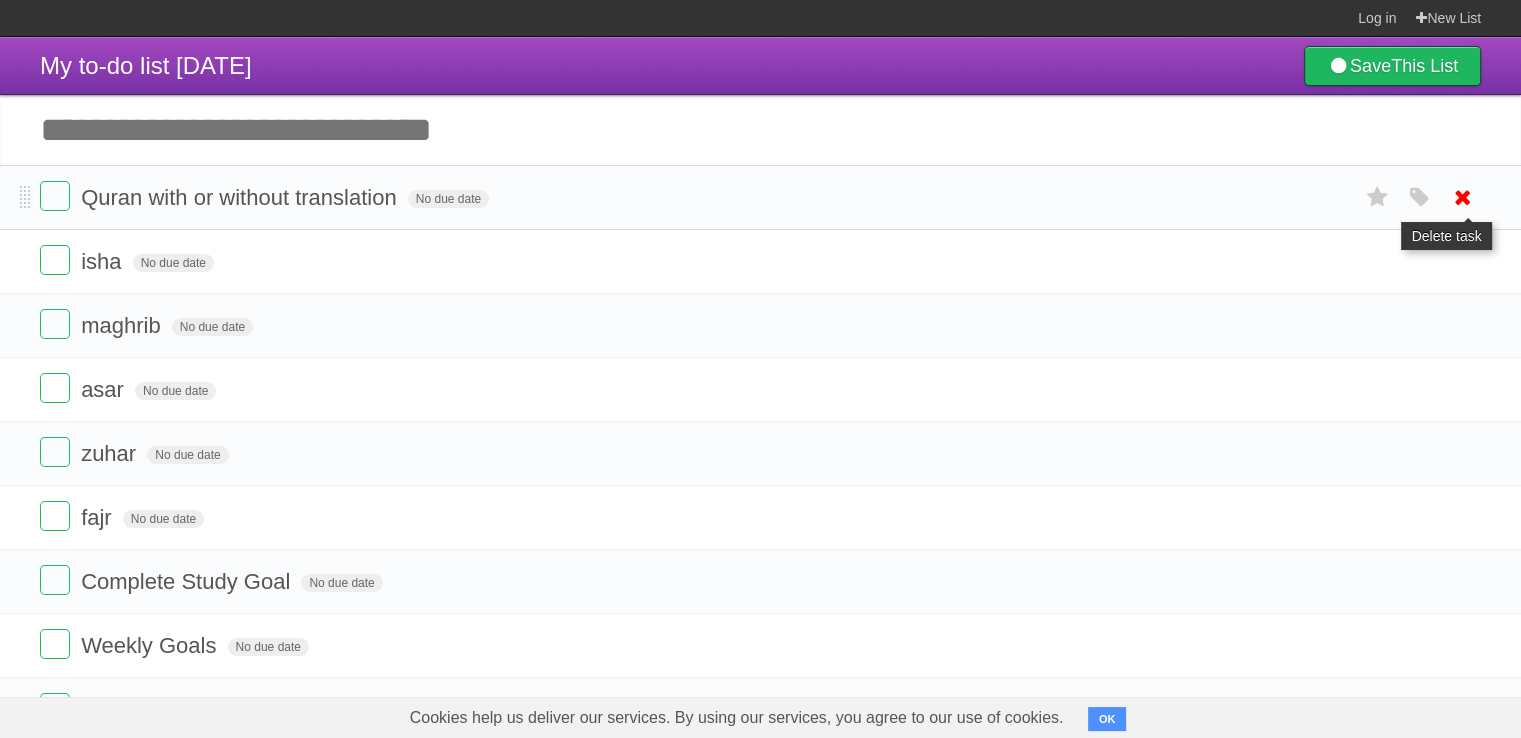 click at bounding box center [1463, 197] 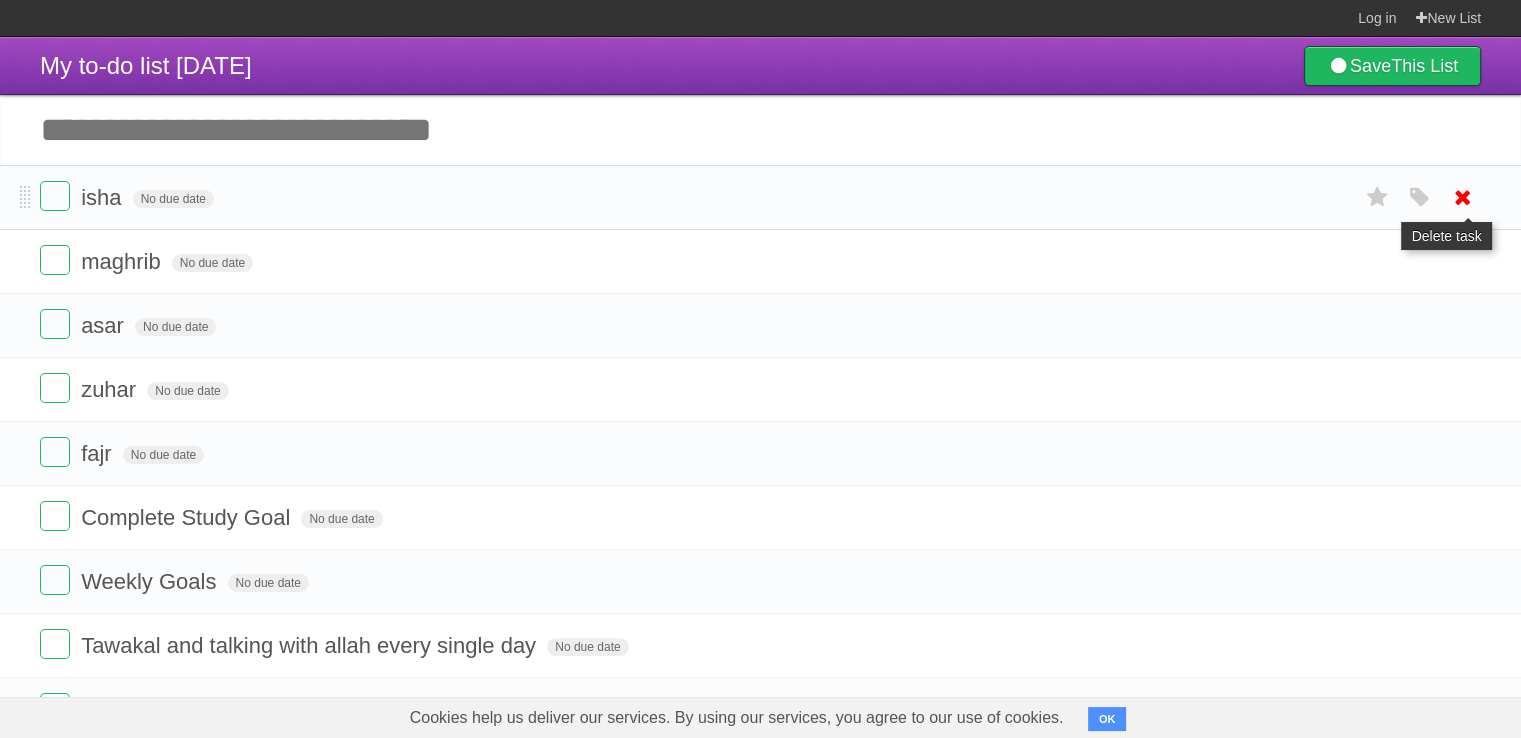 click at bounding box center (1463, 197) 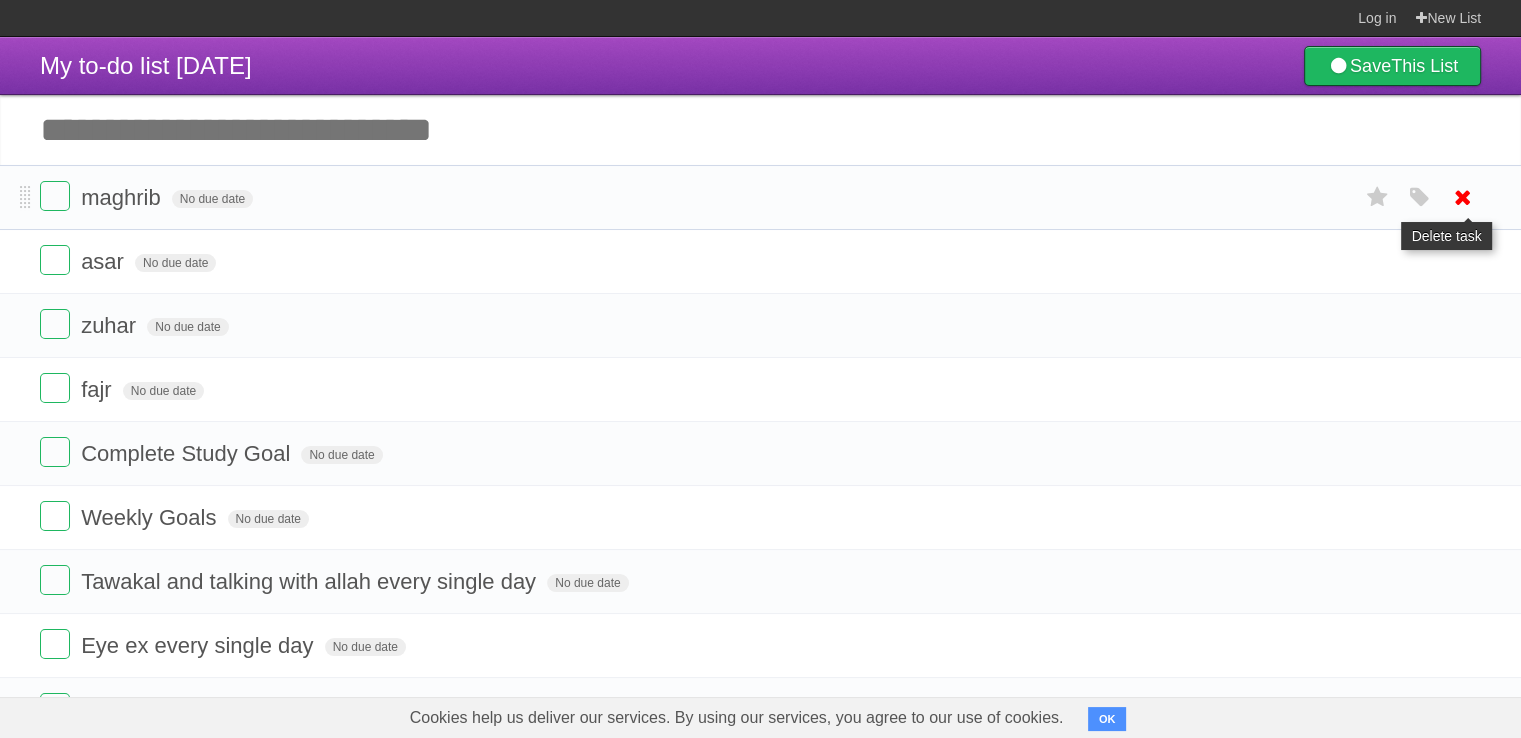 click at bounding box center [1463, 197] 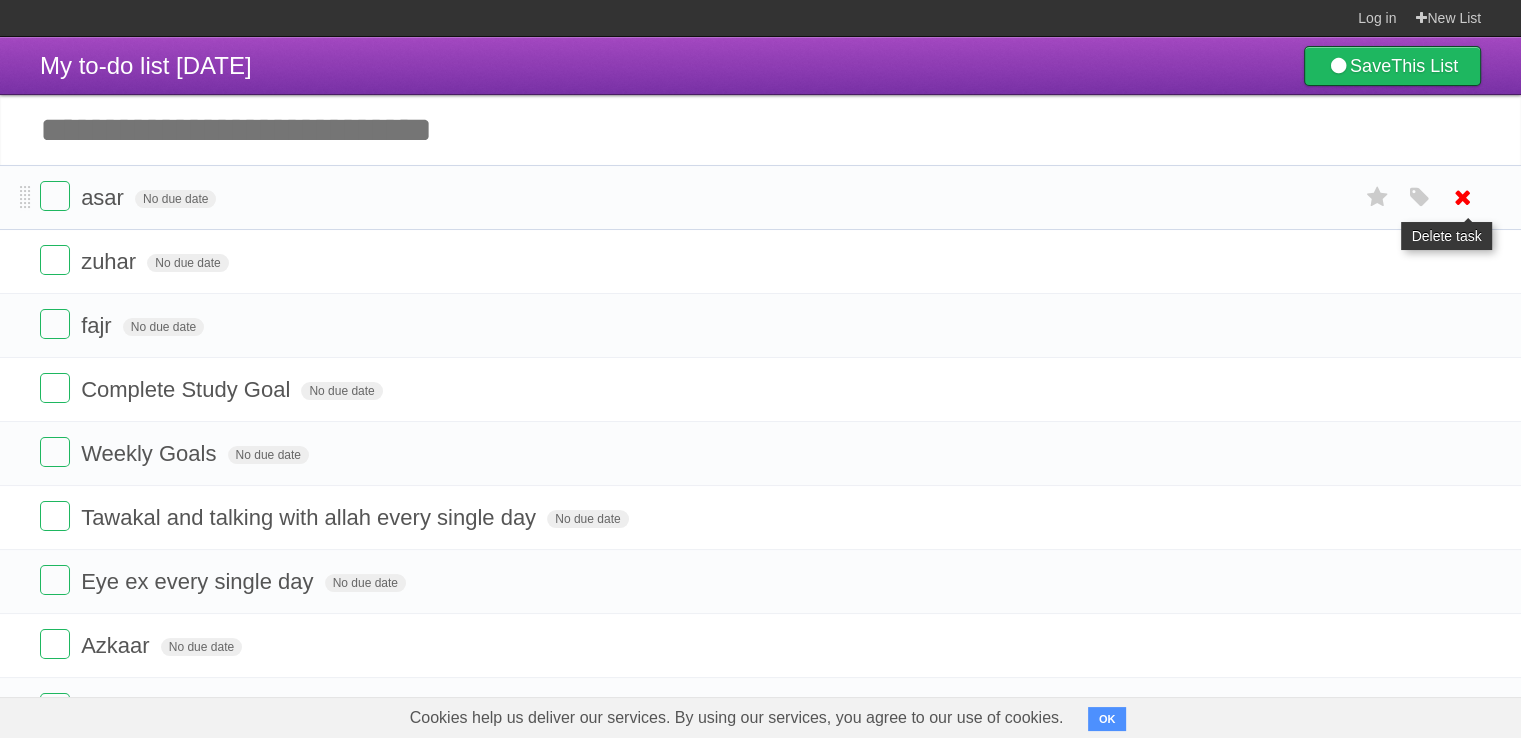 click at bounding box center [1463, 197] 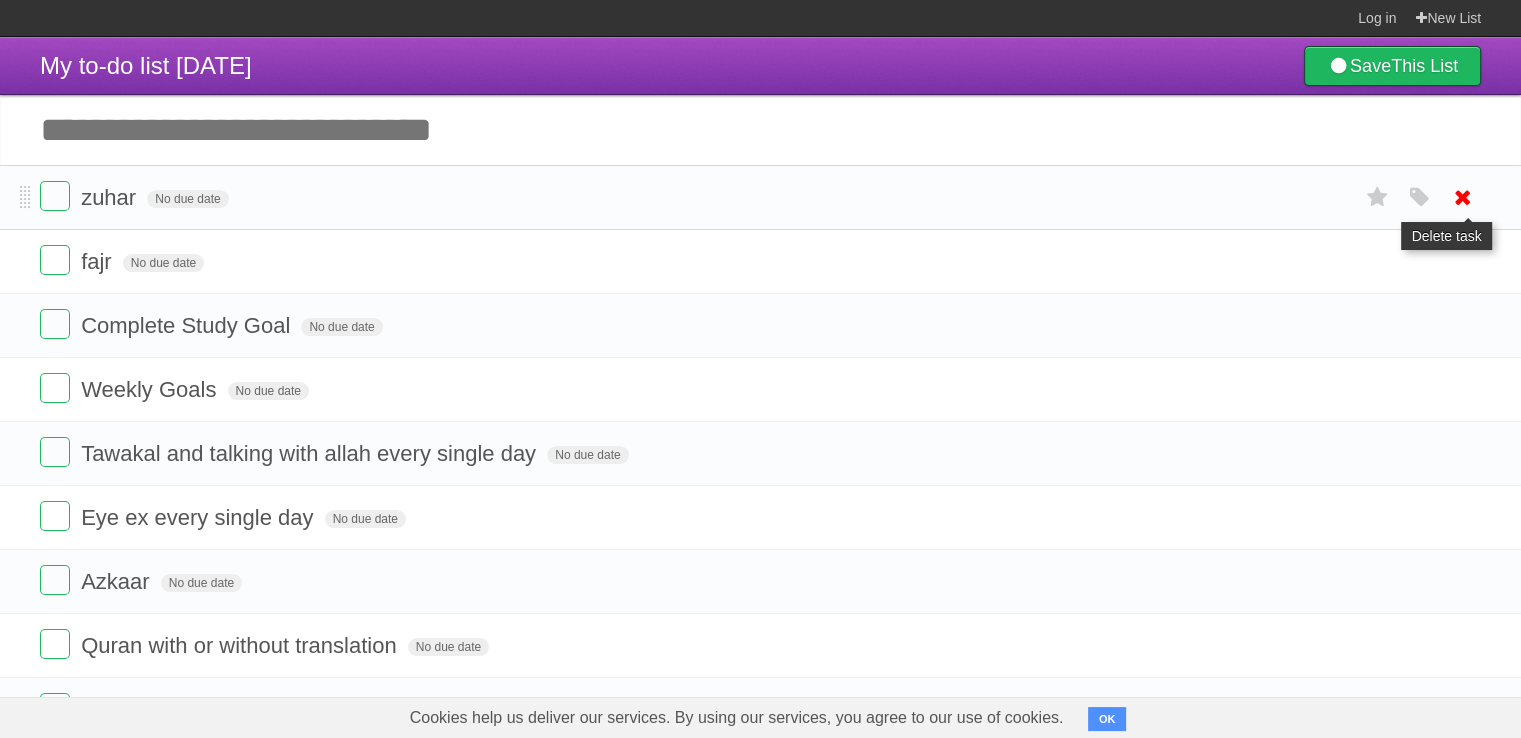 click at bounding box center [1463, 197] 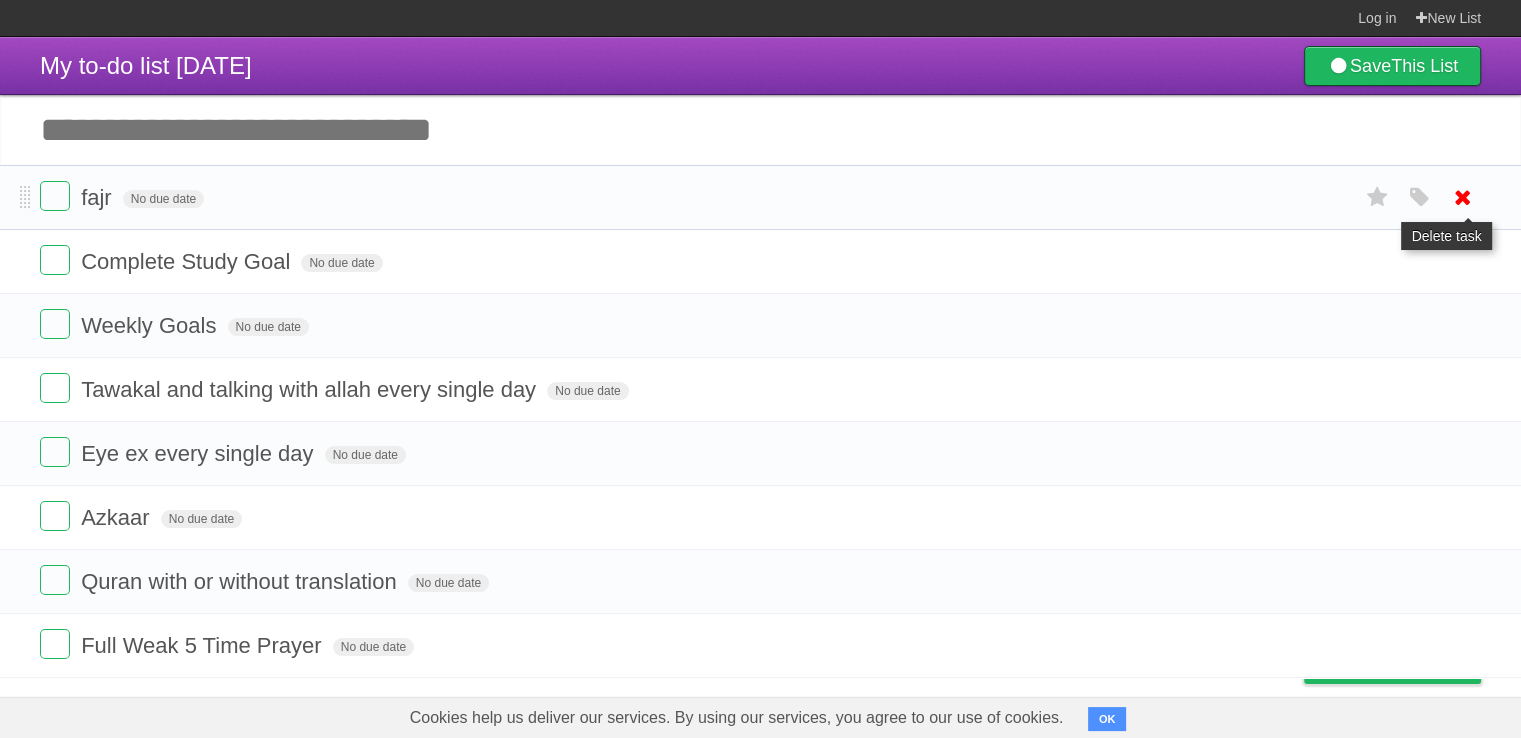 click at bounding box center [1463, 197] 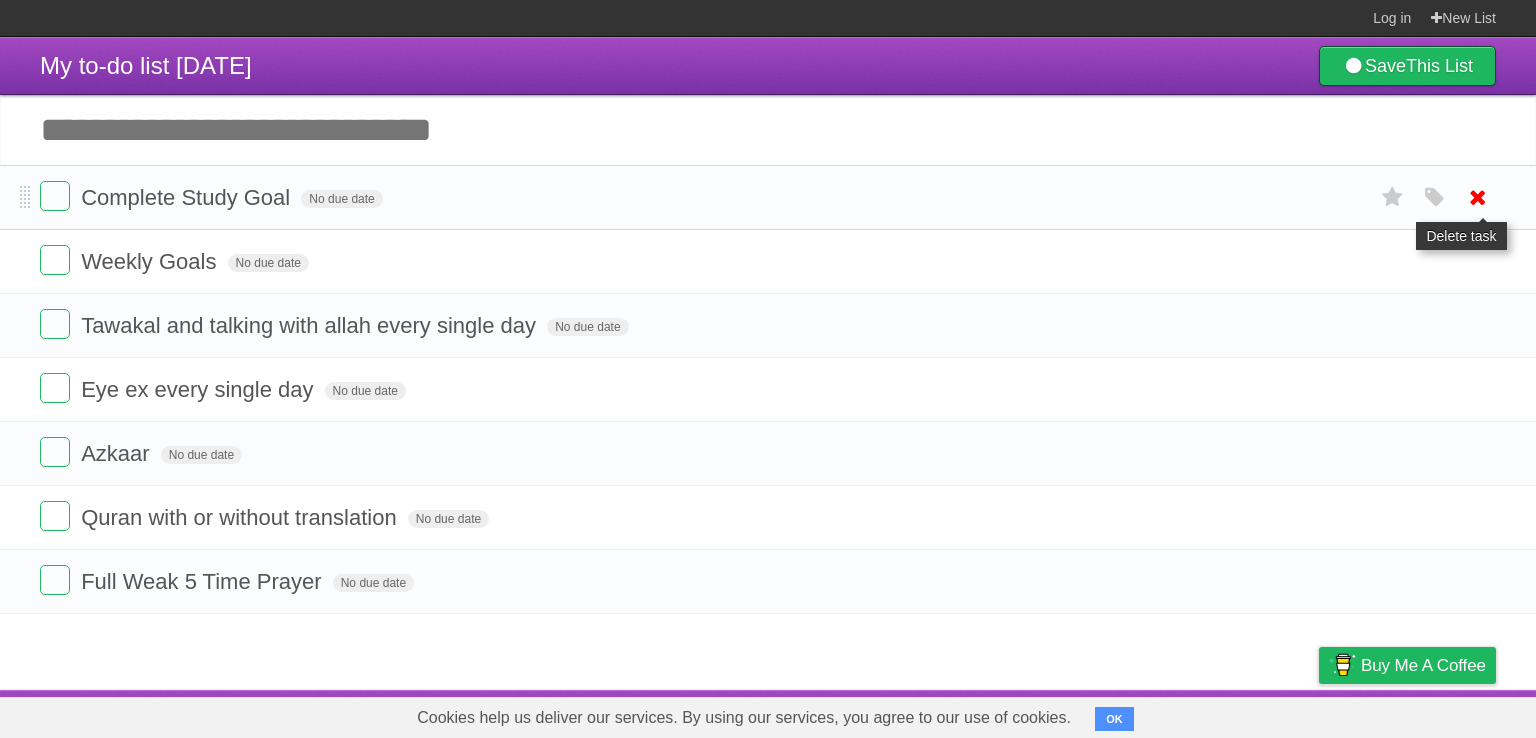 click at bounding box center (1478, 197) 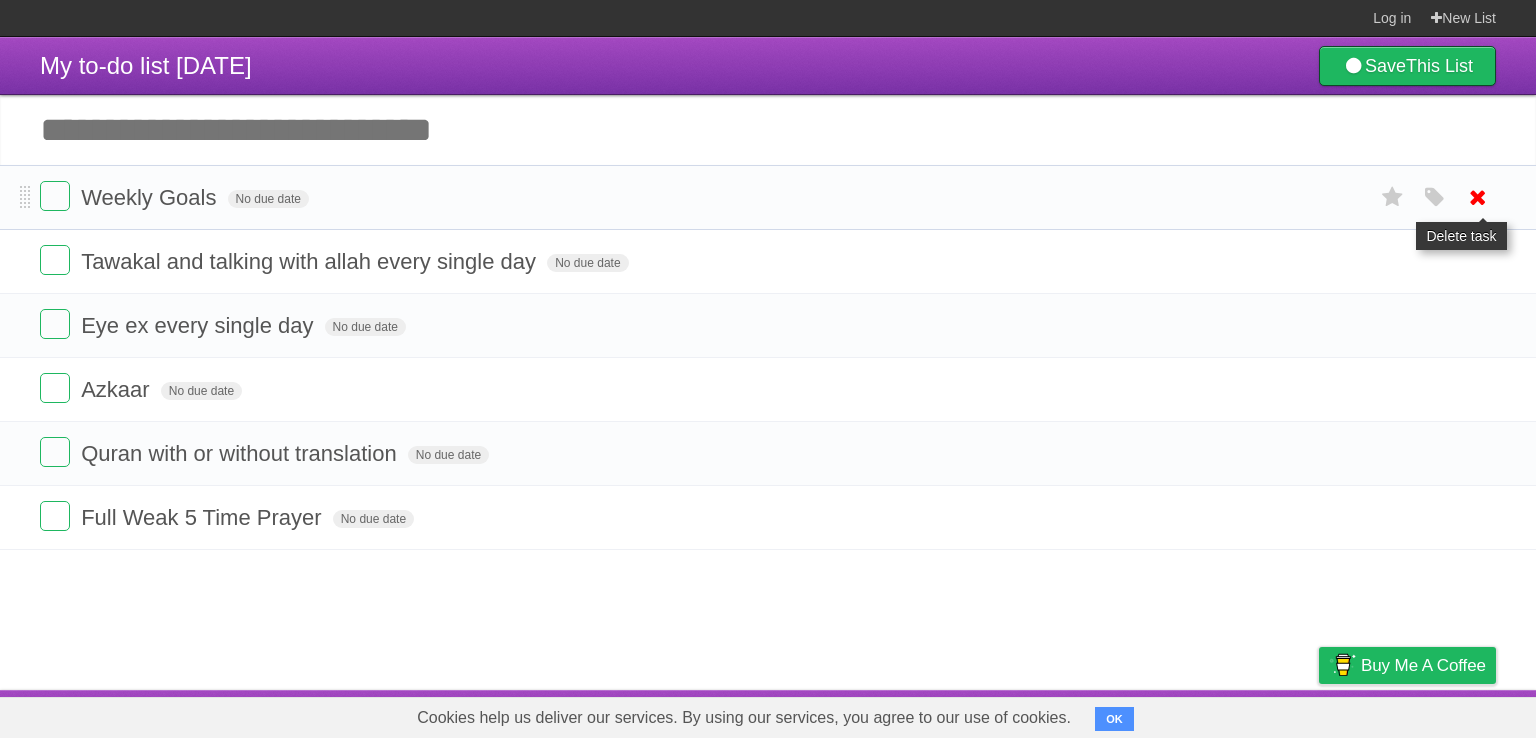 click at bounding box center (1478, 197) 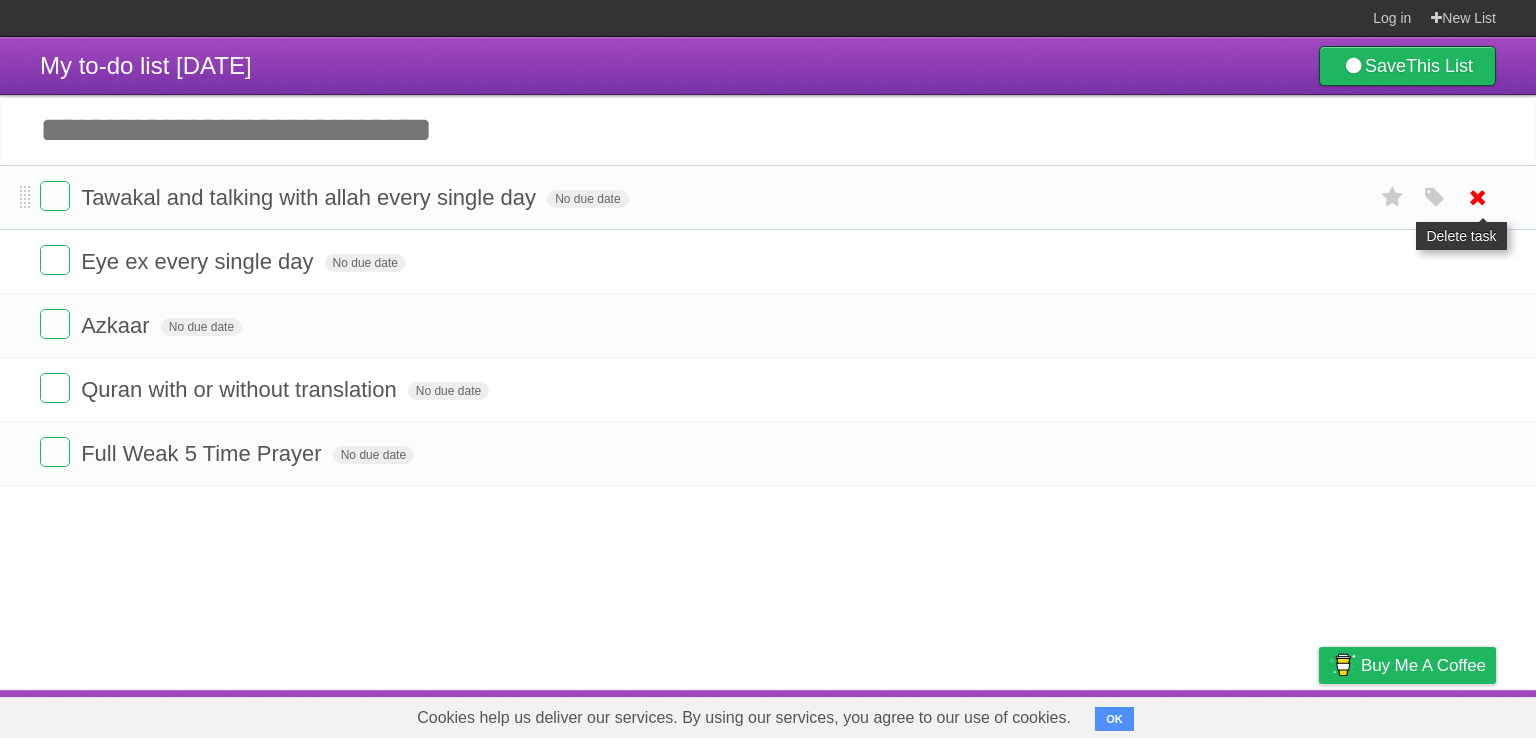 click at bounding box center (1478, 197) 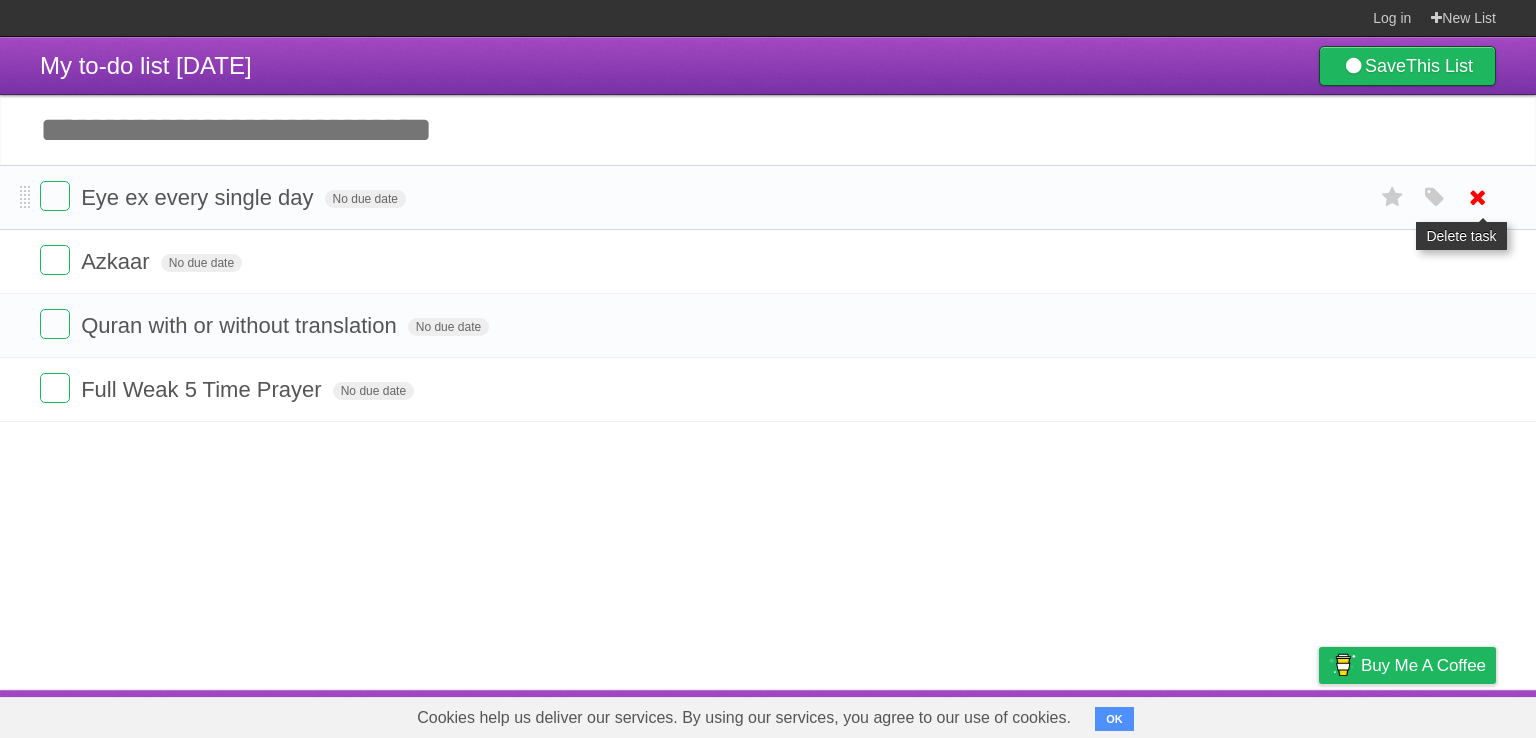 click at bounding box center [1478, 197] 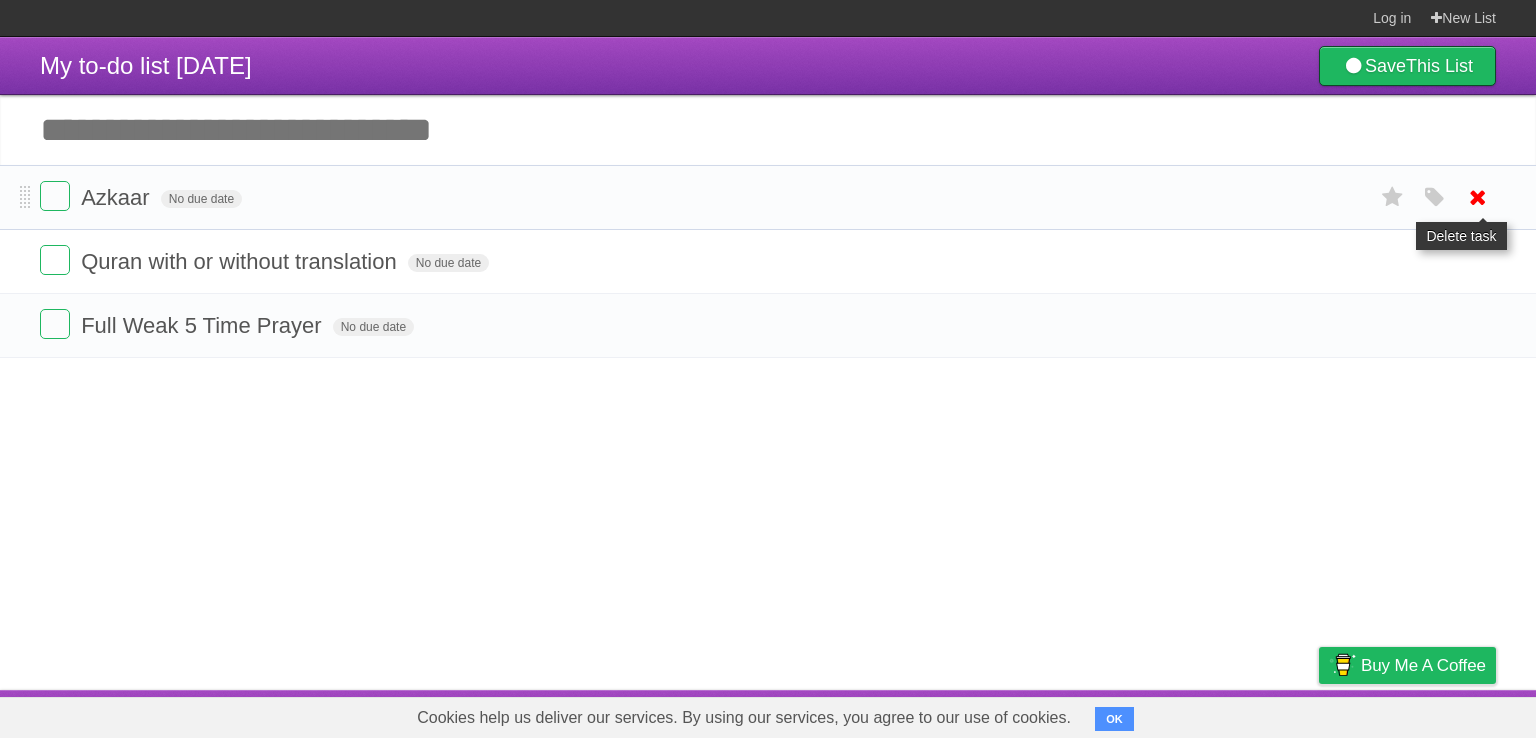 click at bounding box center [1478, 197] 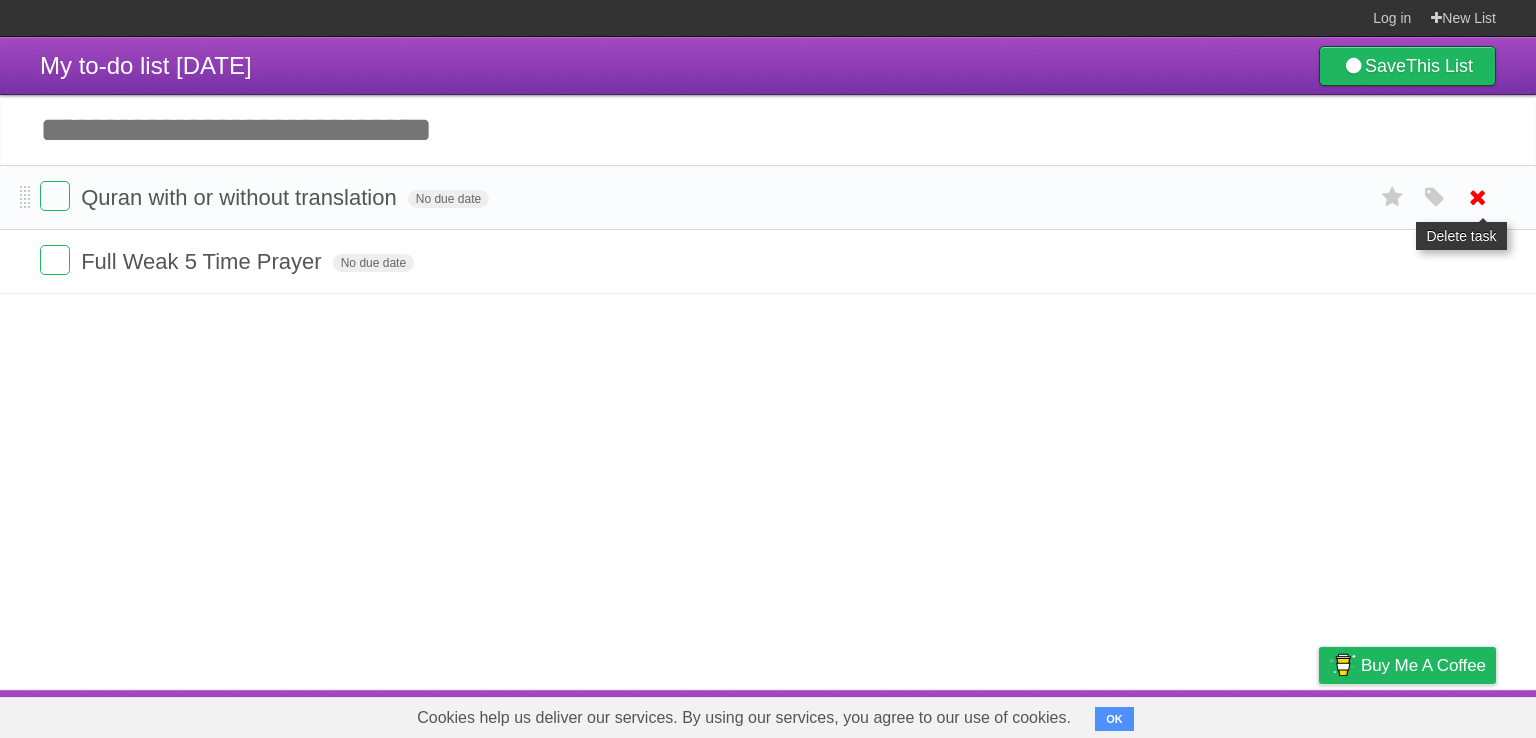 click at bounding box center (1478, 197) 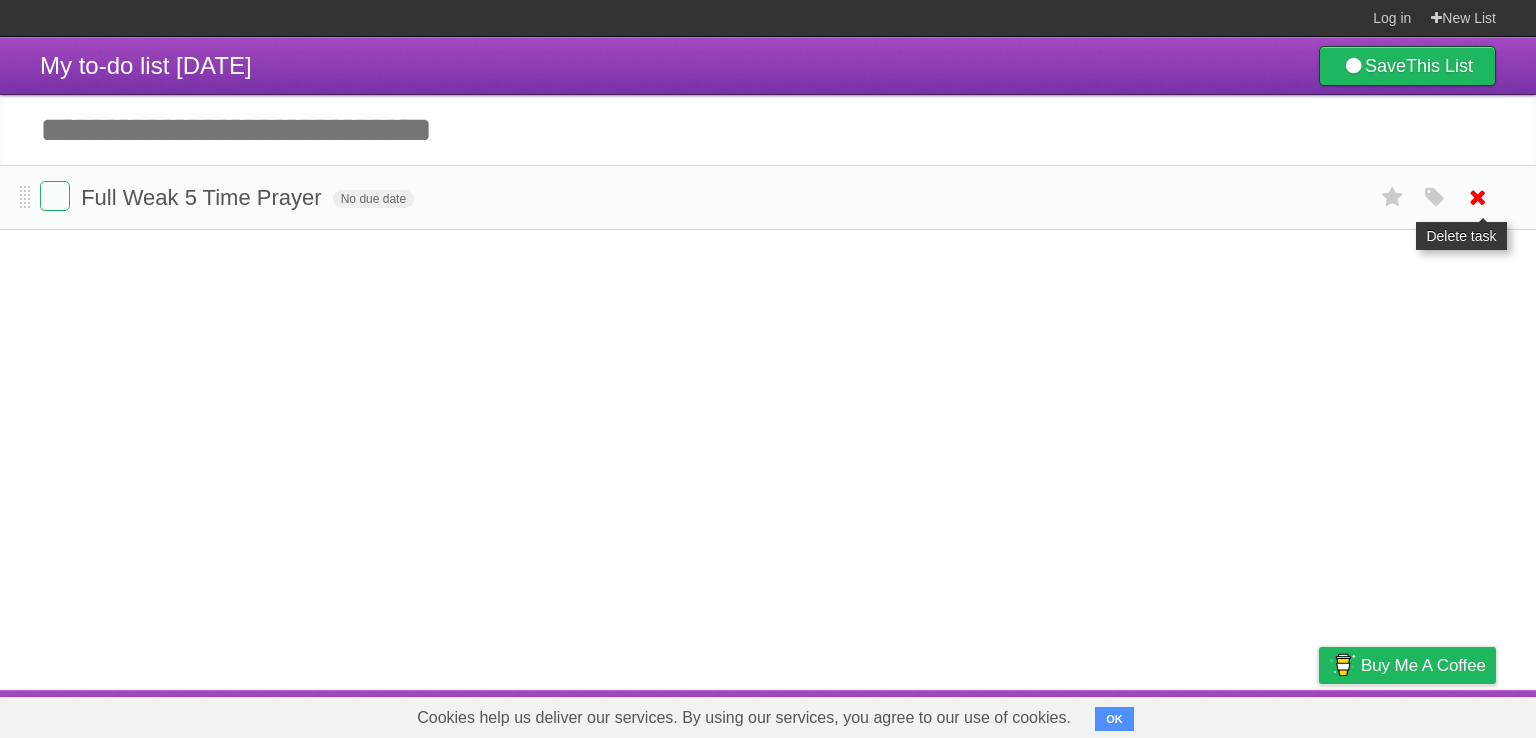 click at bounding box center [1478, 197] 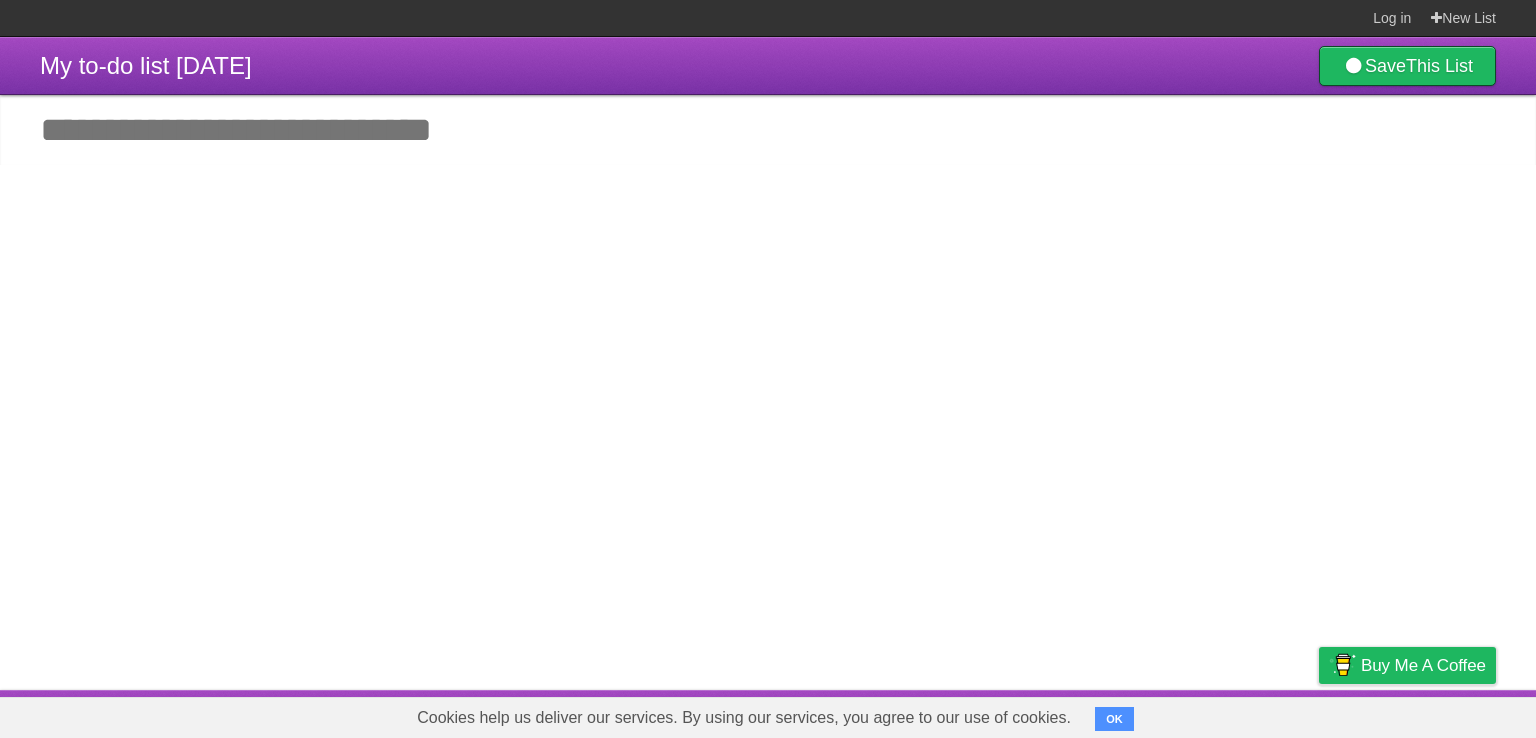 click on "Add another task" at bounding box center [768, 130] 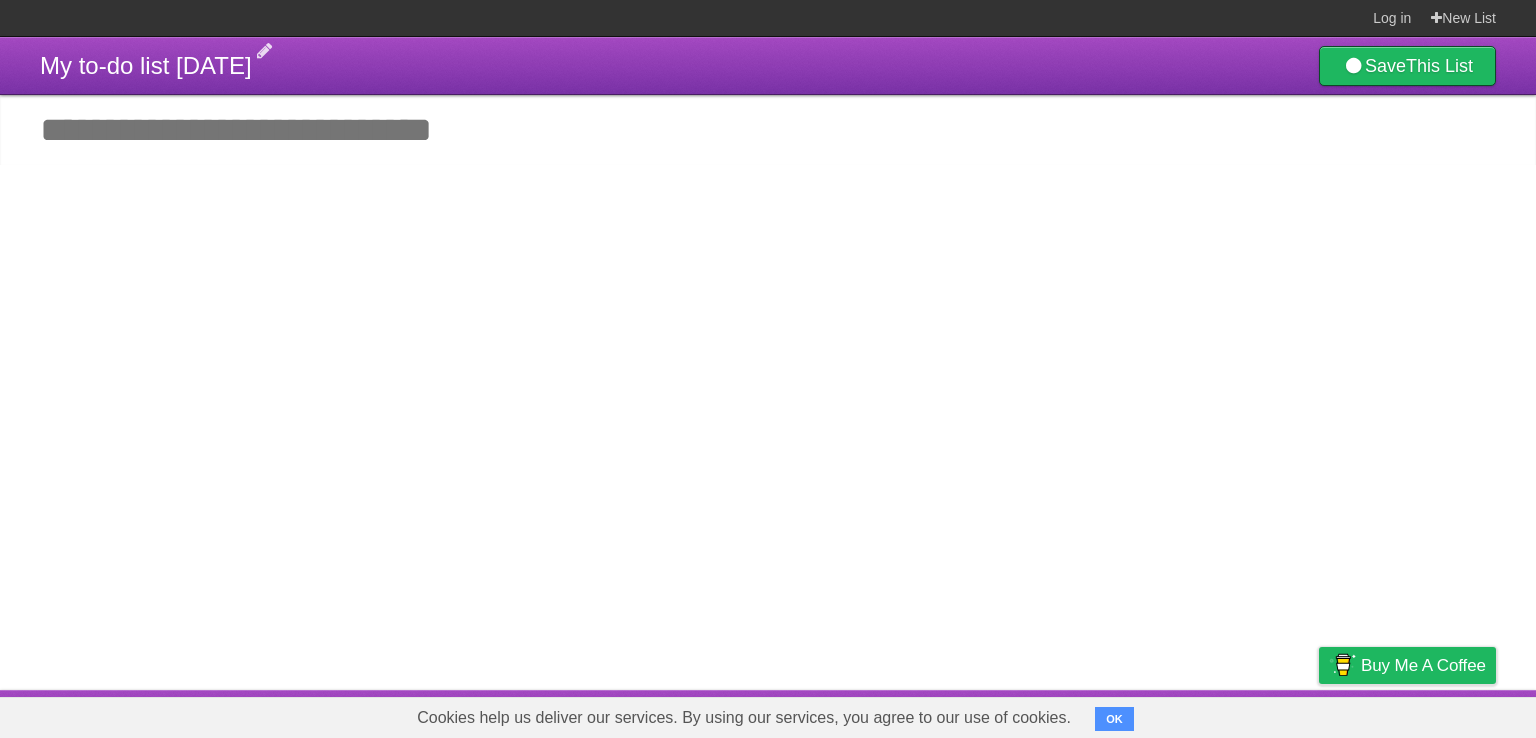 click on "My to-do list [DATE]" at bounding box center [146, 65] 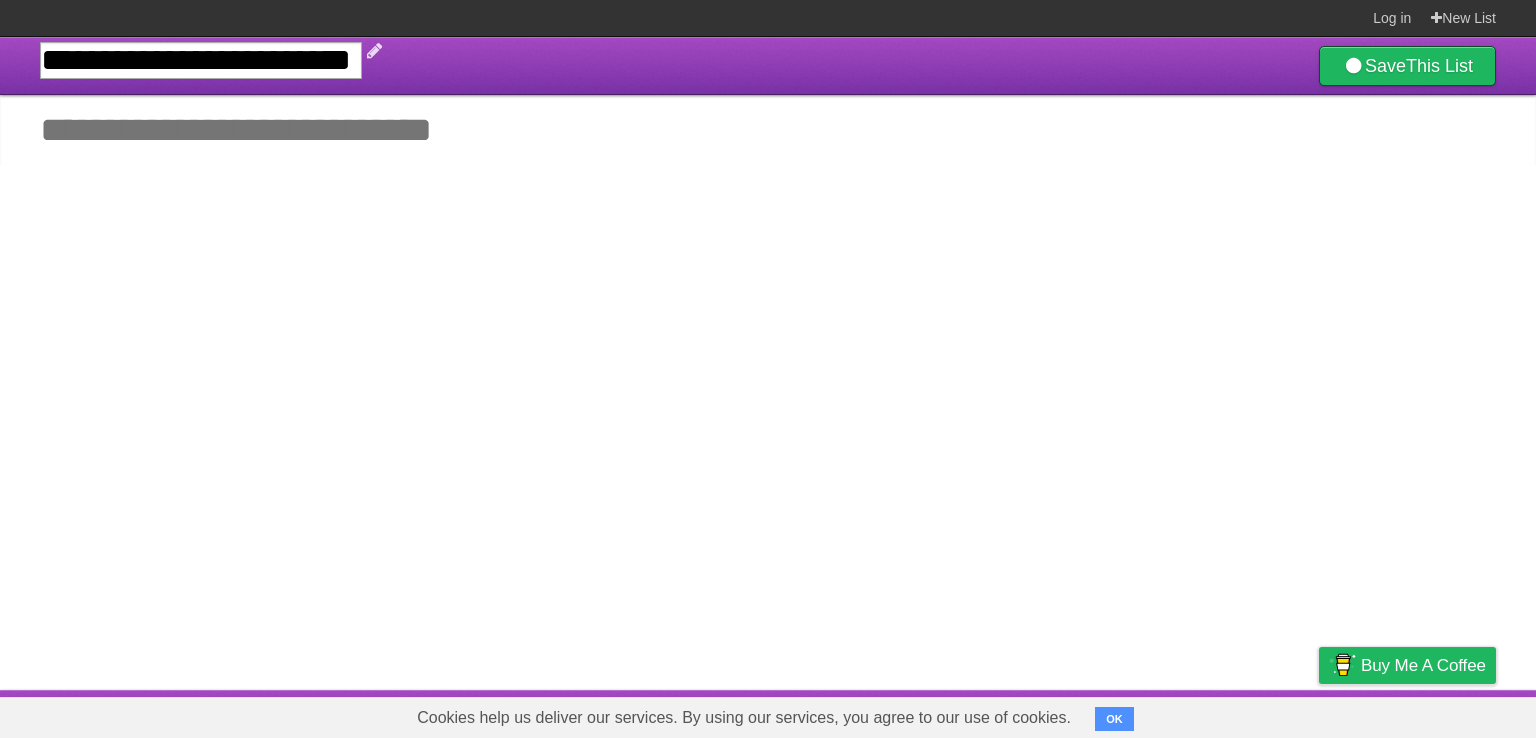click on "**********" at bounding box center (201, 60) 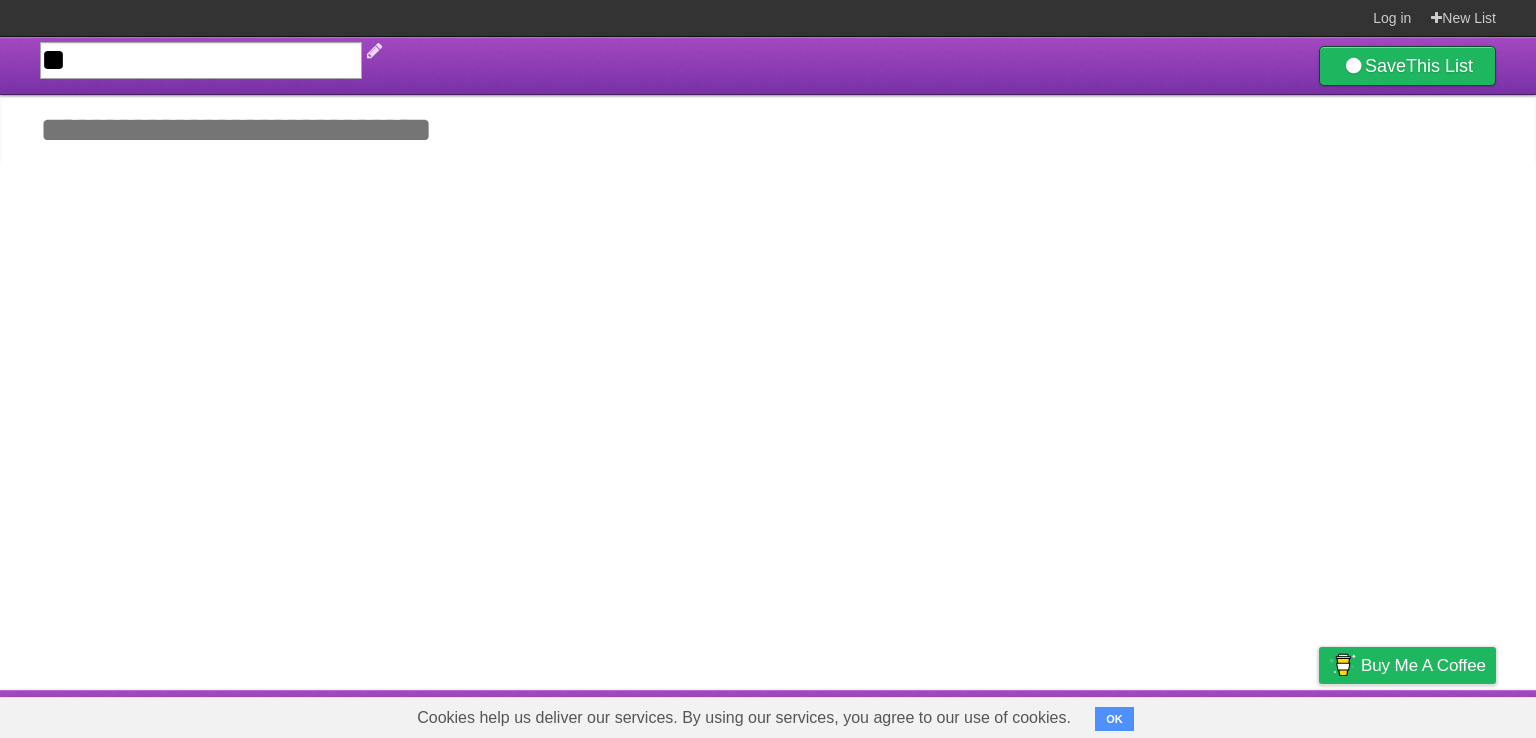 type on "*" 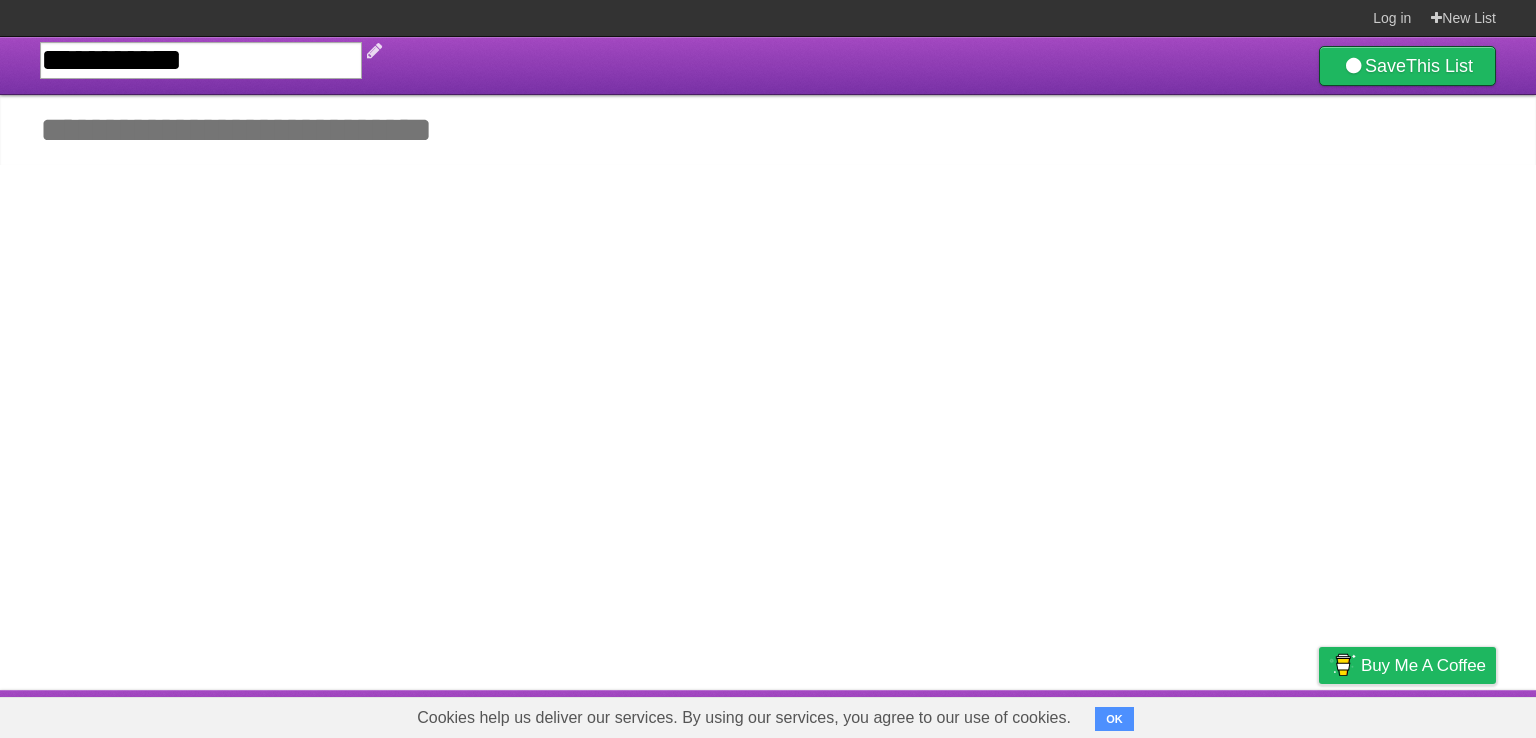 type on "**********" 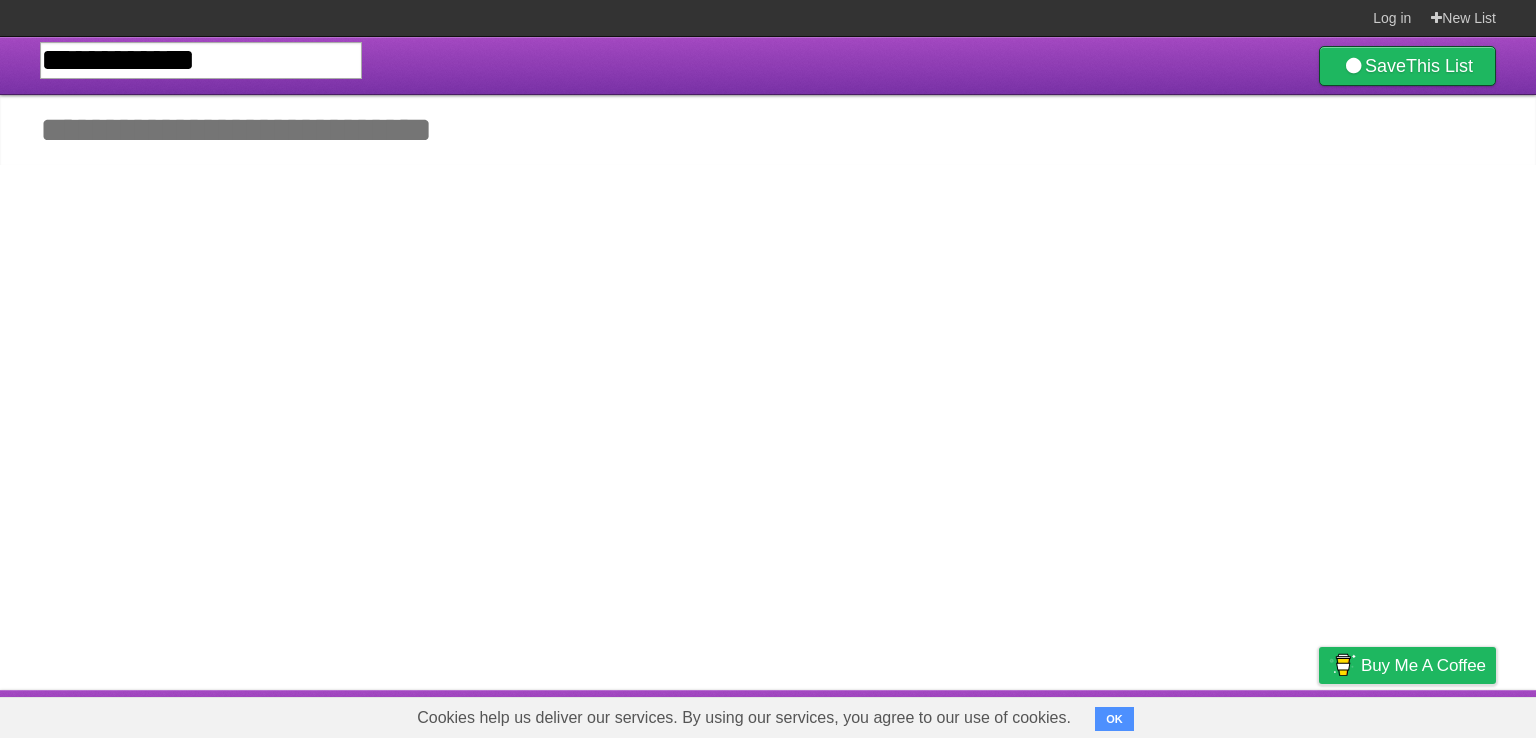 click on "Add another task" at bounding box center [768, 130] 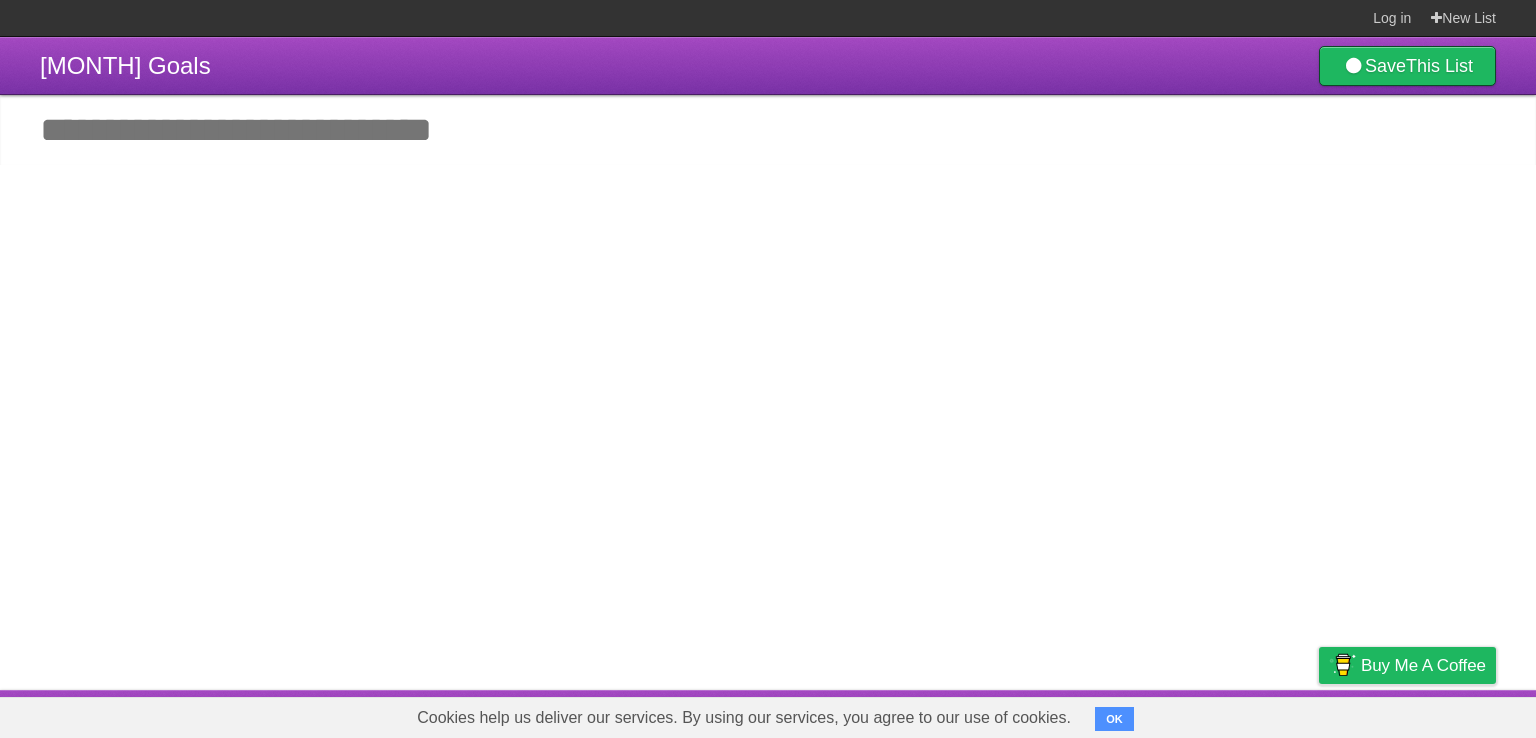 click on "[MONTH] Goals
Save  This List" at bounding box center (768, 66) 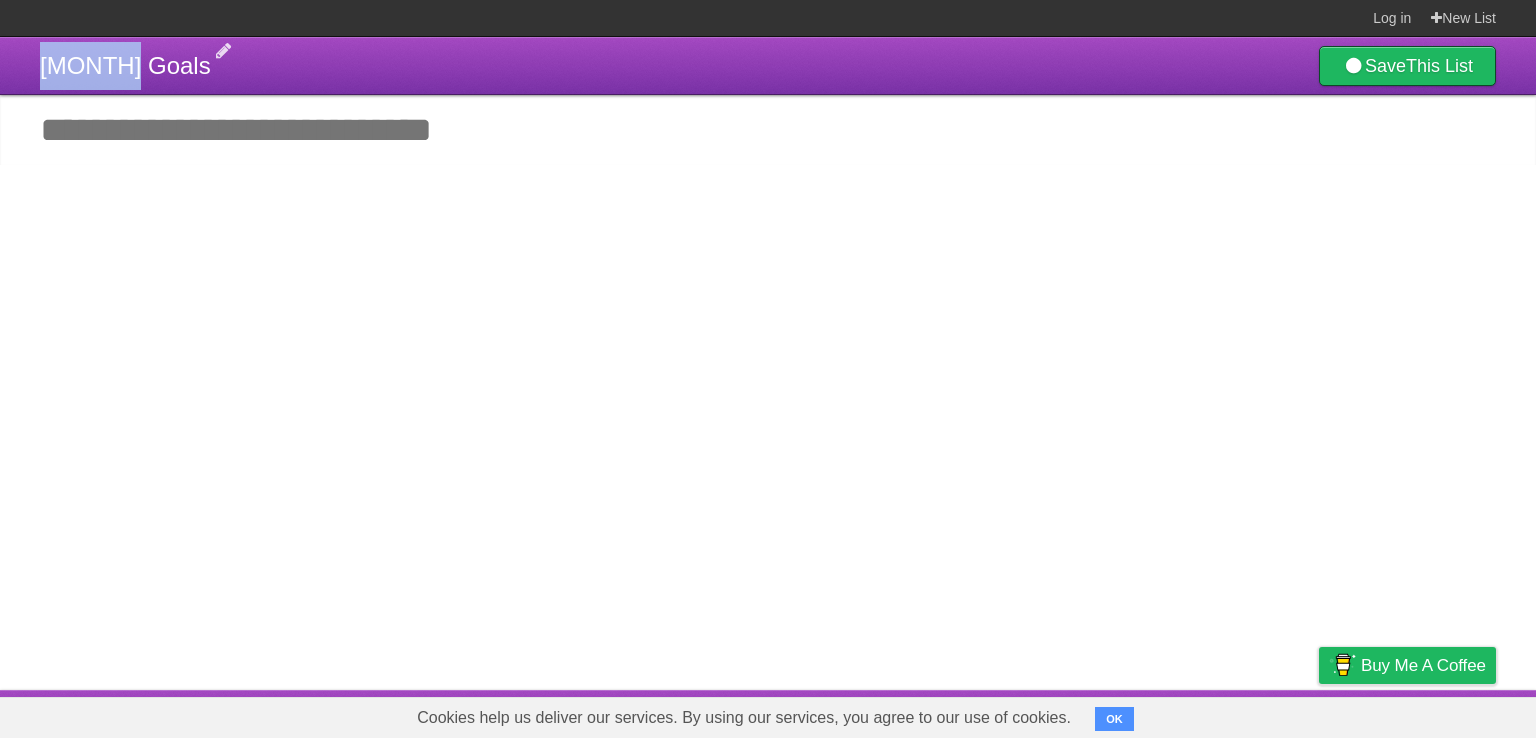 click on "[MONTH] Goals" at bounding box center (125, 65) 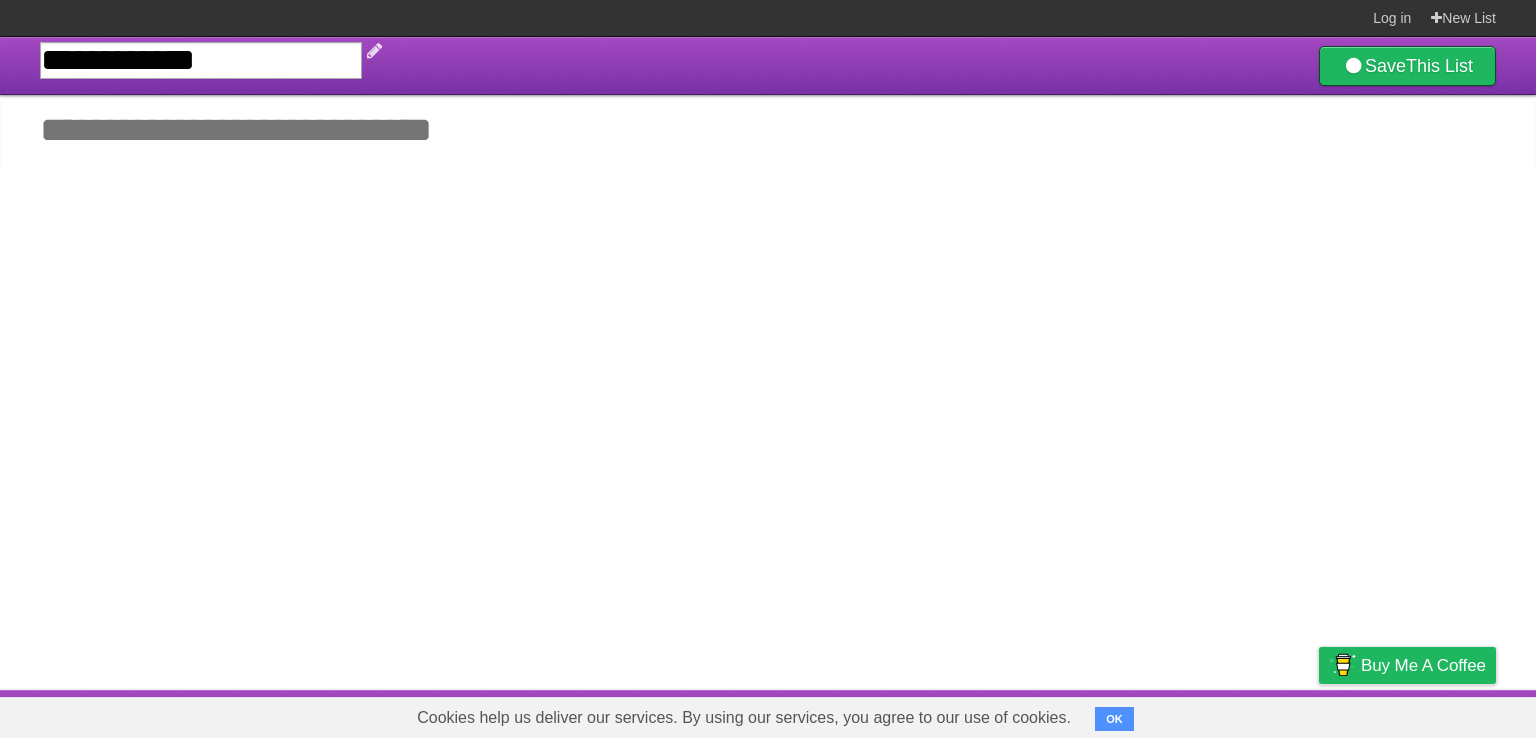 click on "**********" at bounding box center [201, 60] 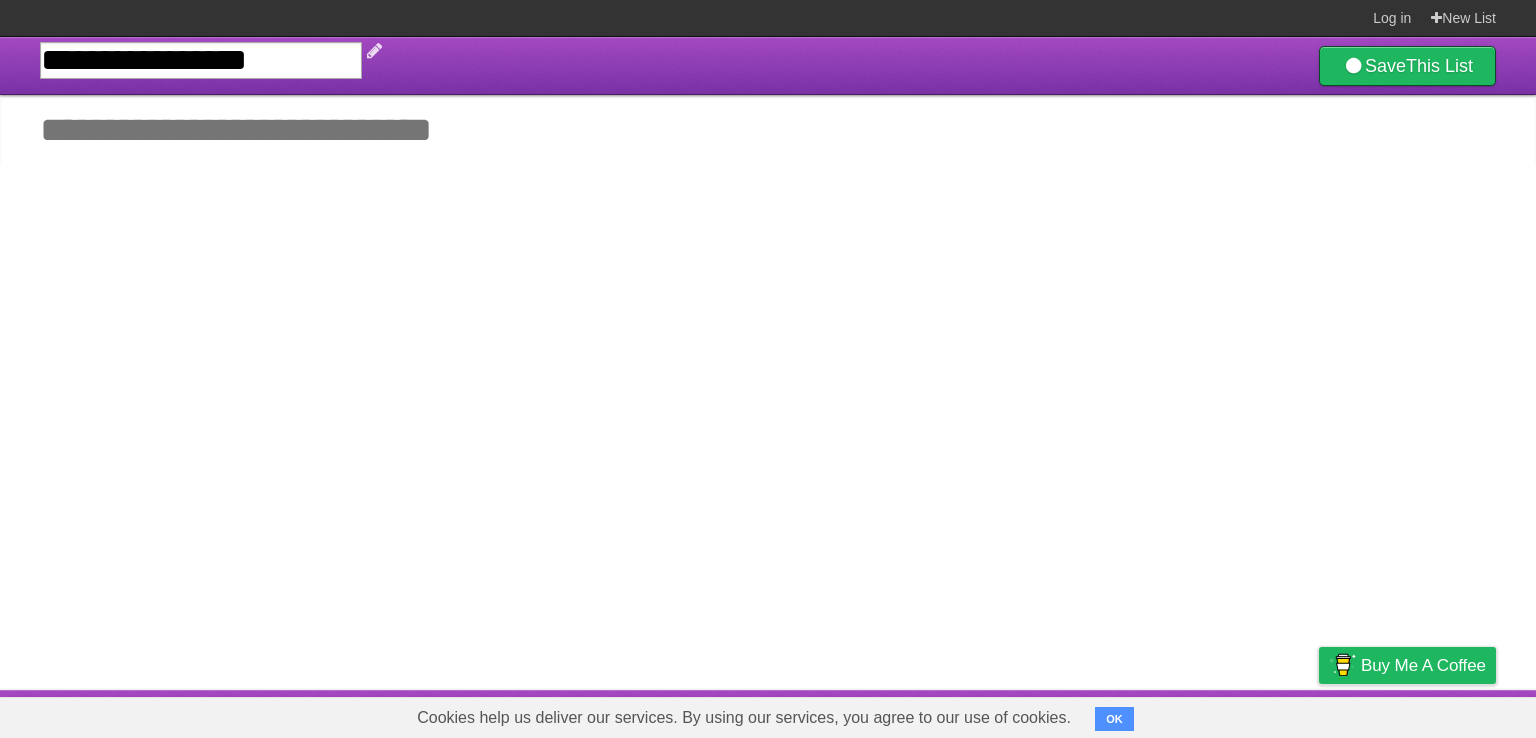 type on "**********" 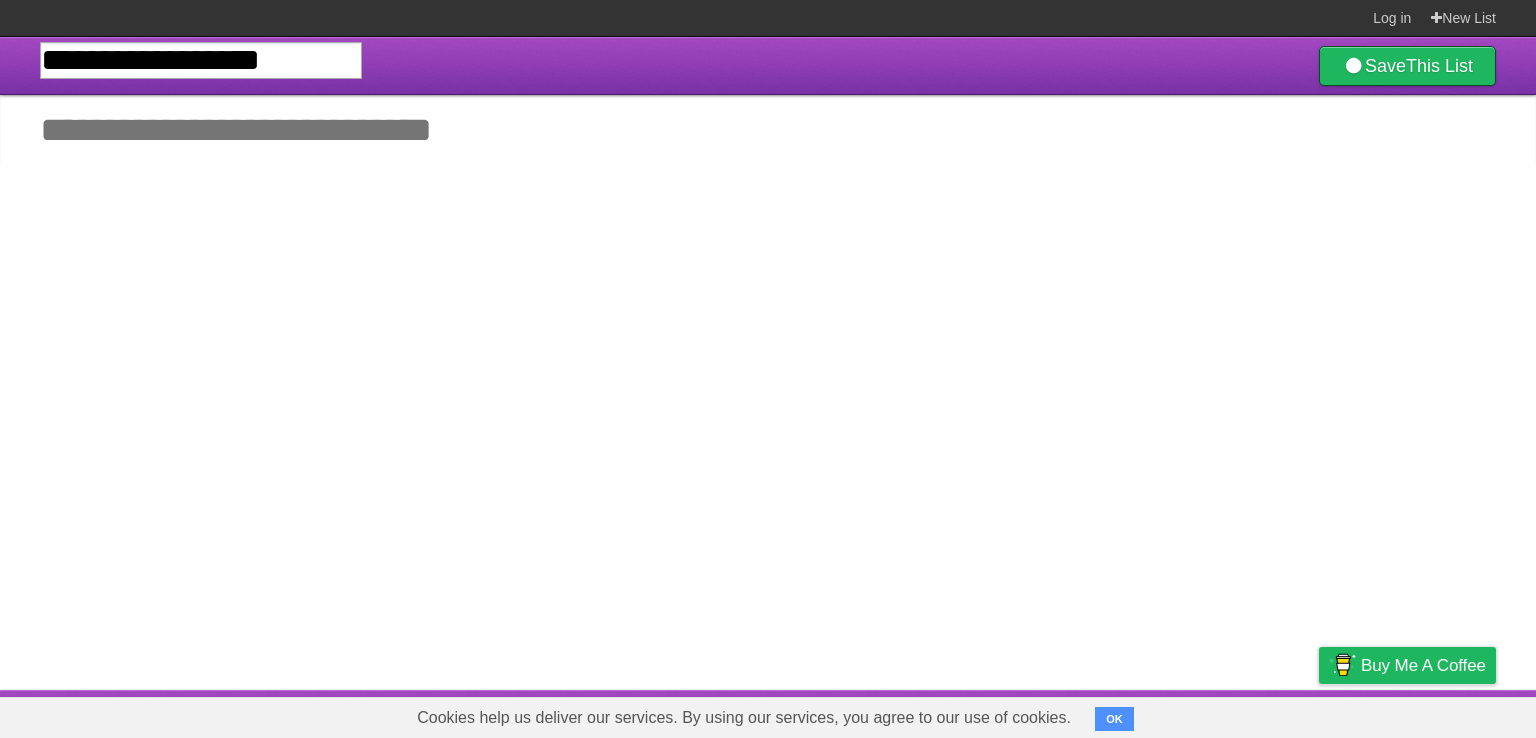 click on "Add another task" at bounding box center (768, 130) 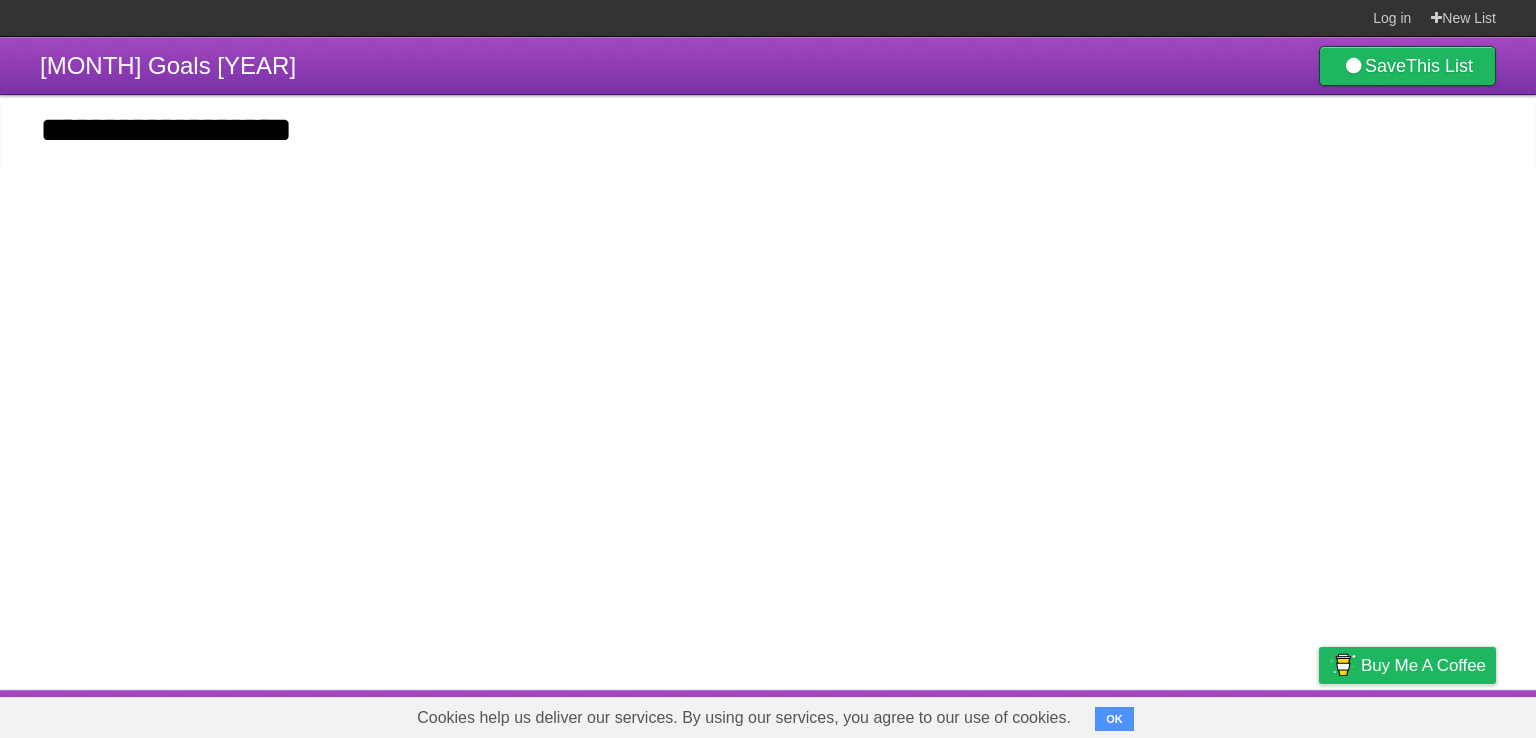 type on "**********" 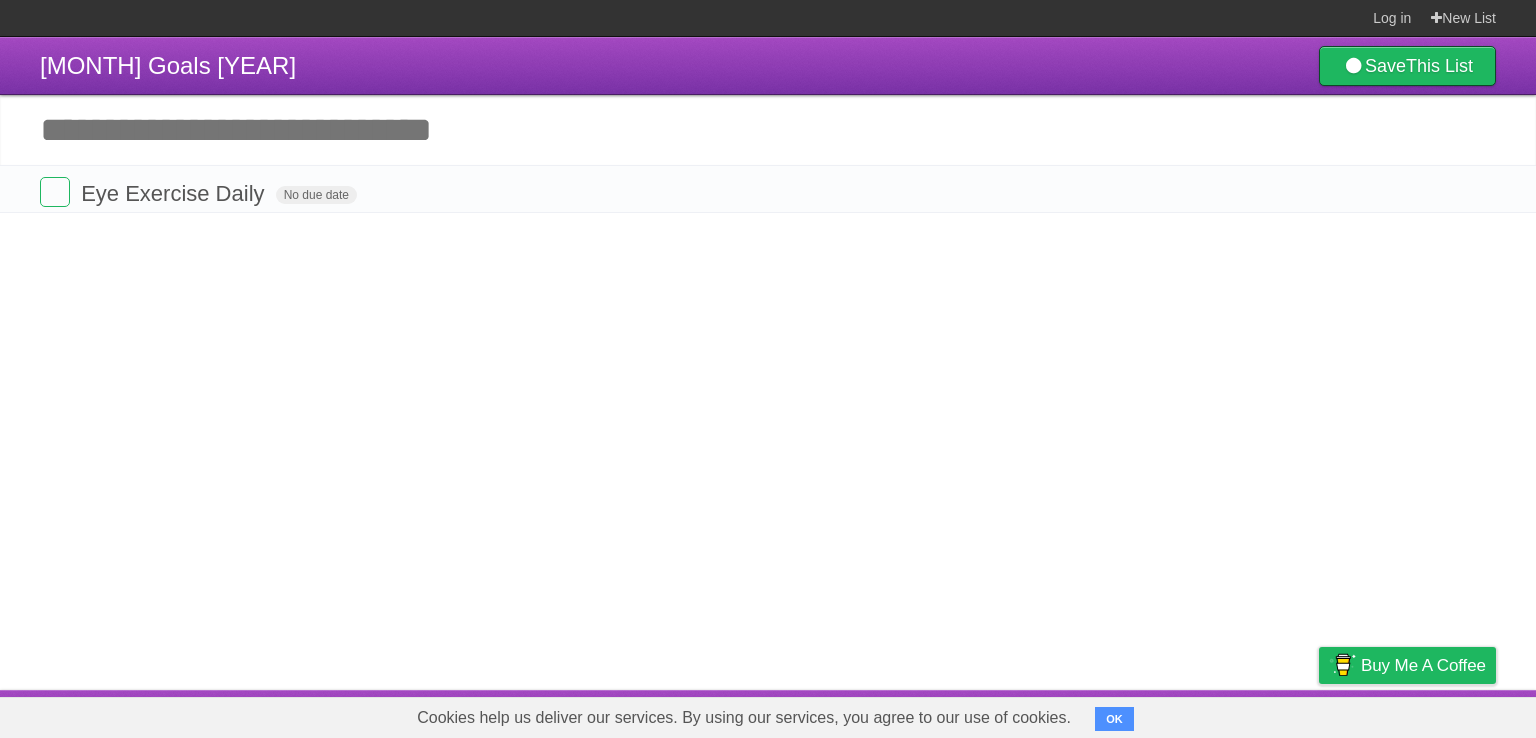 click on "Eye Exercise Daily
No due date
White
Red
Blue
Green
Purple
Orange" at bounding box center (768, 189) 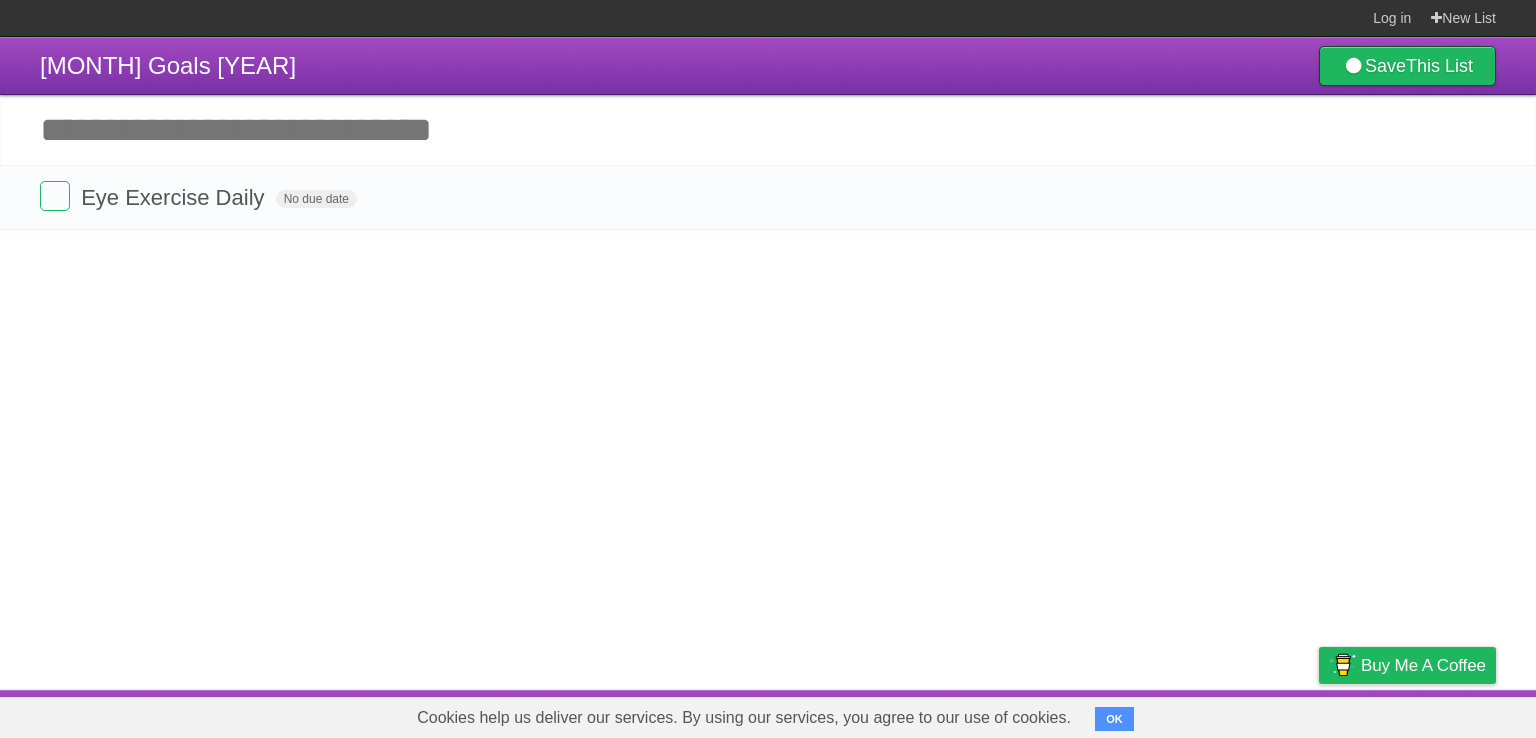 click on "Add another task" at bounding box center (768, 130) 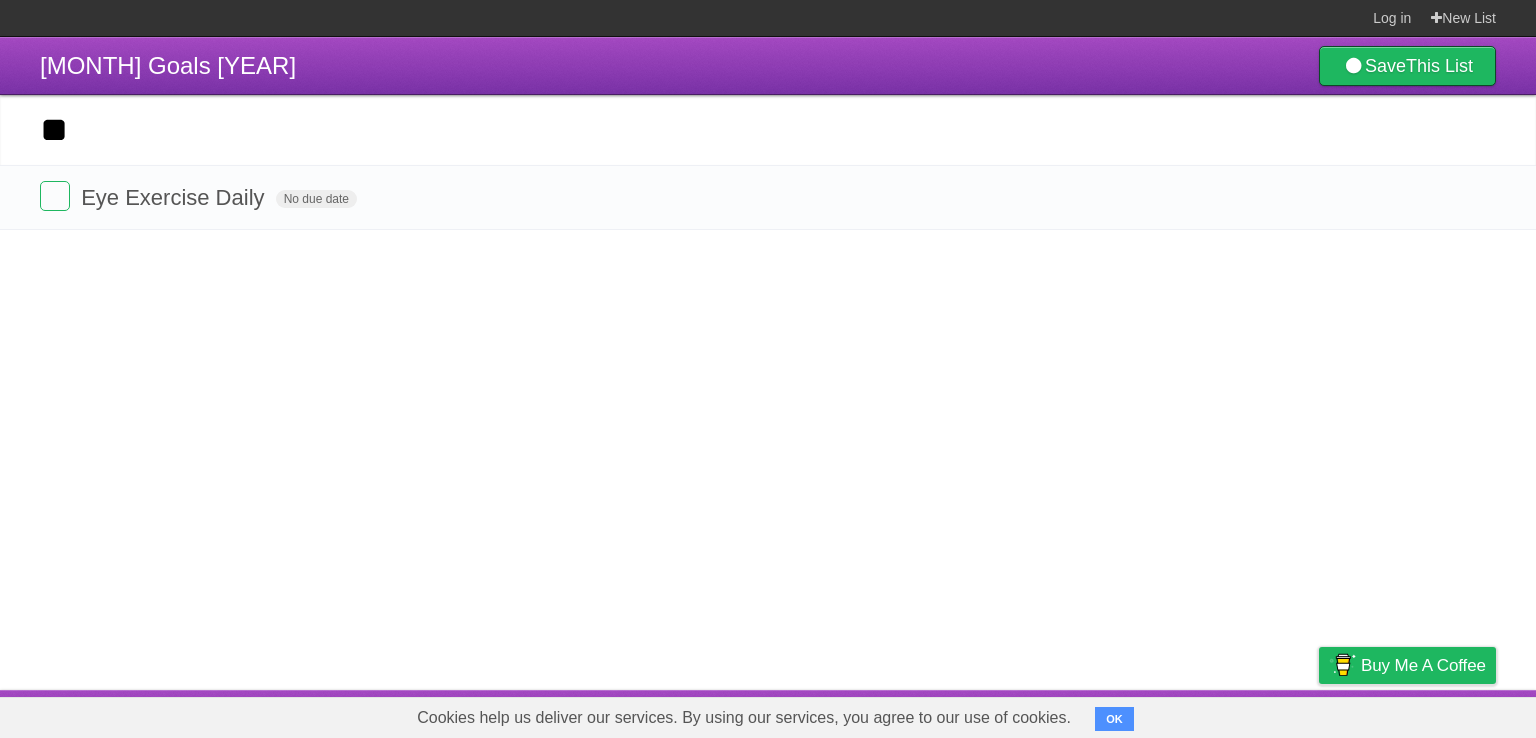 type on "*" 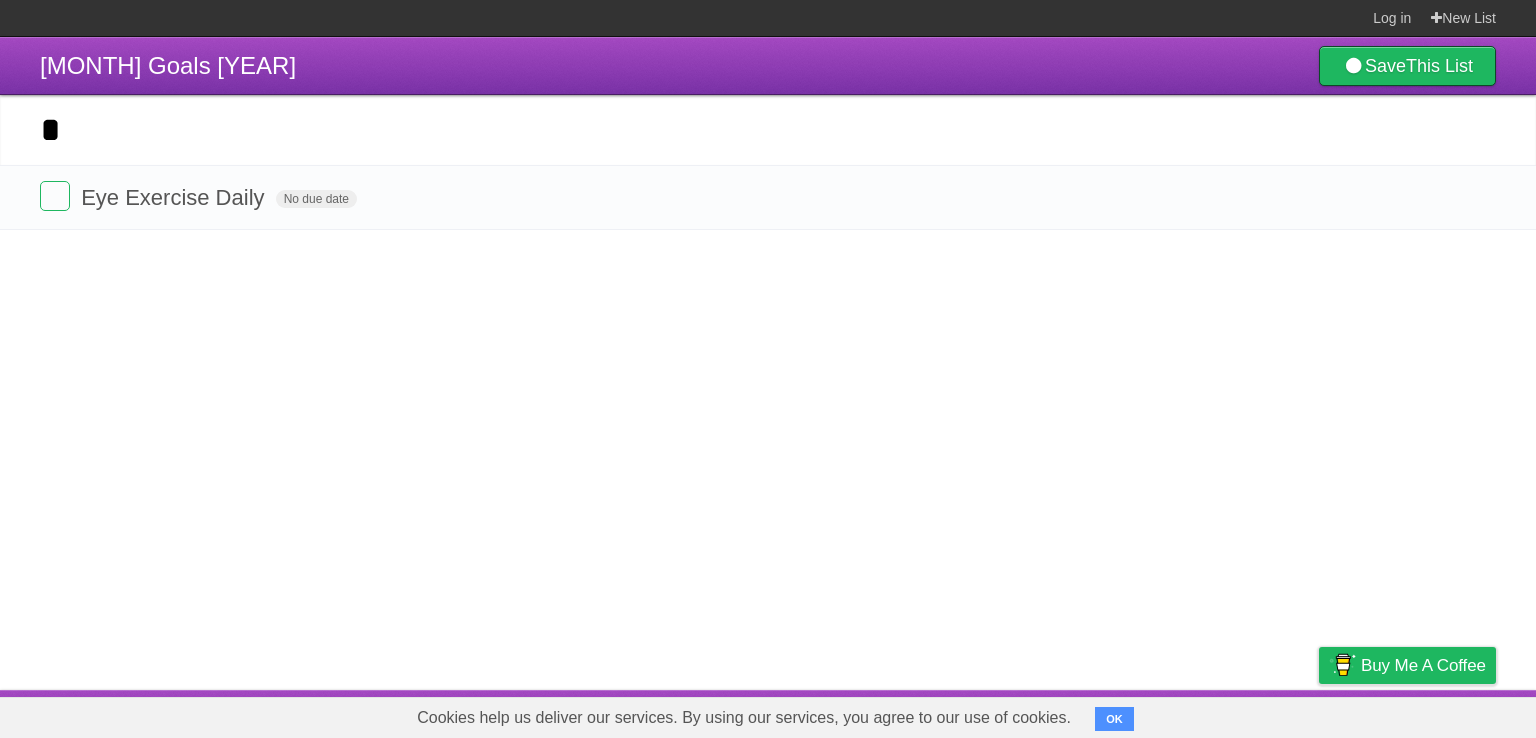 type 